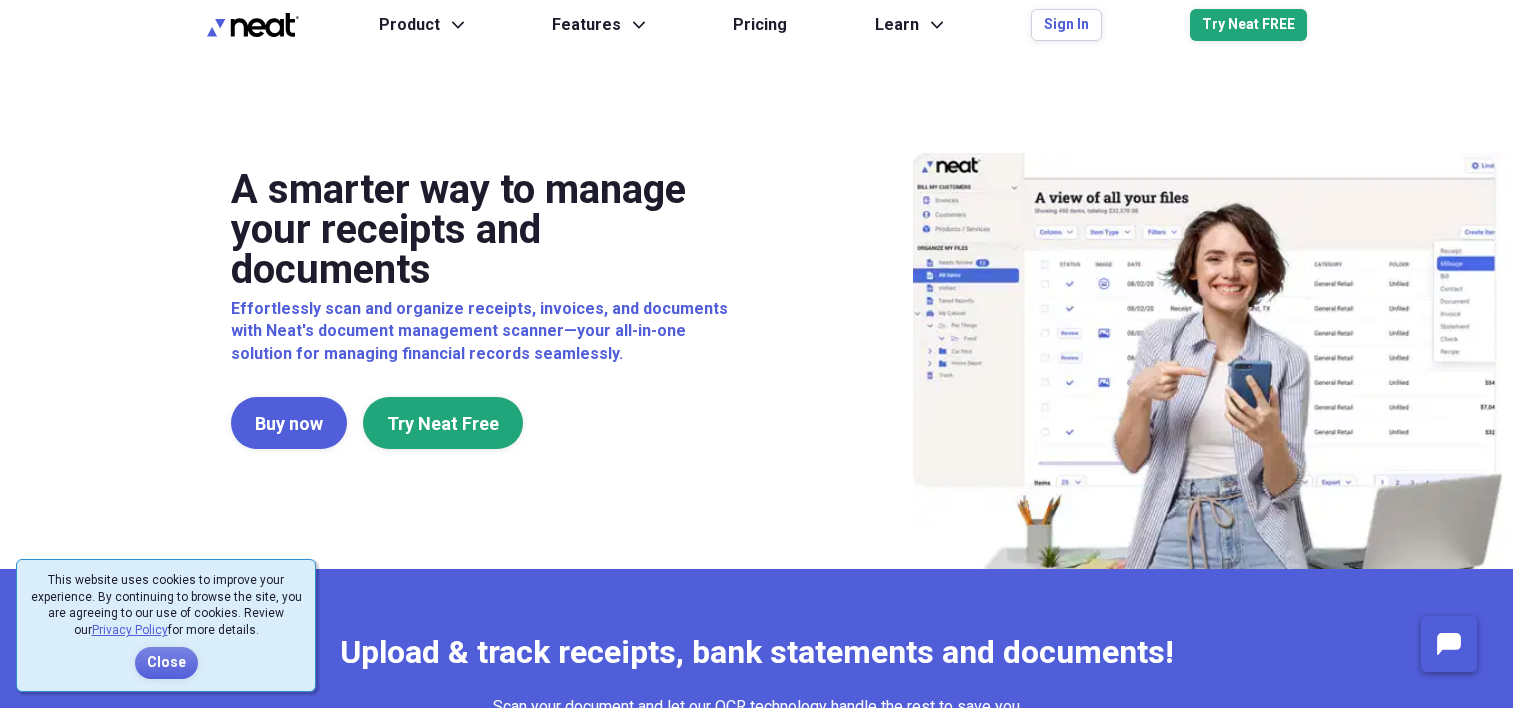scroll, scrollTop: 0, scrollLeft: 0, axis: both 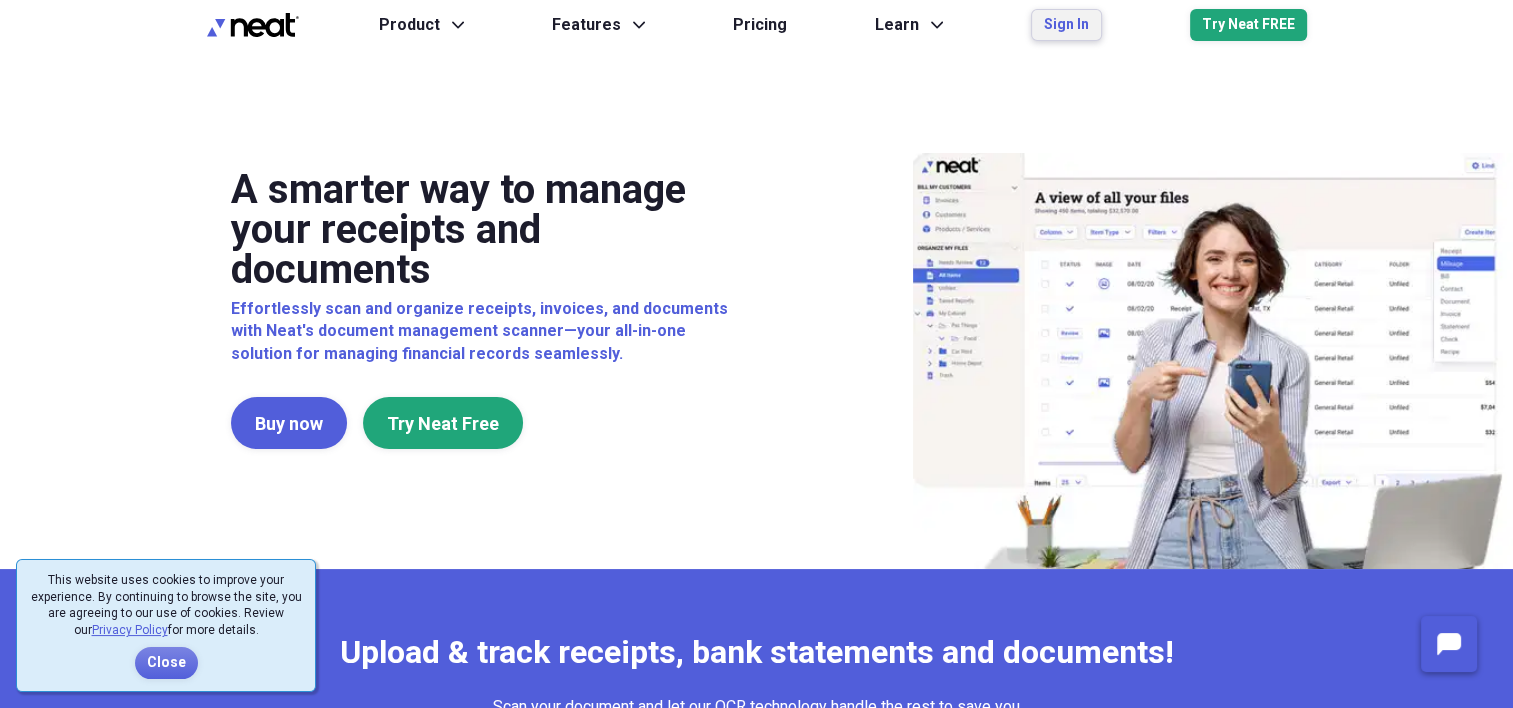 click on "Sign In" at bounding box center (1066, 25) 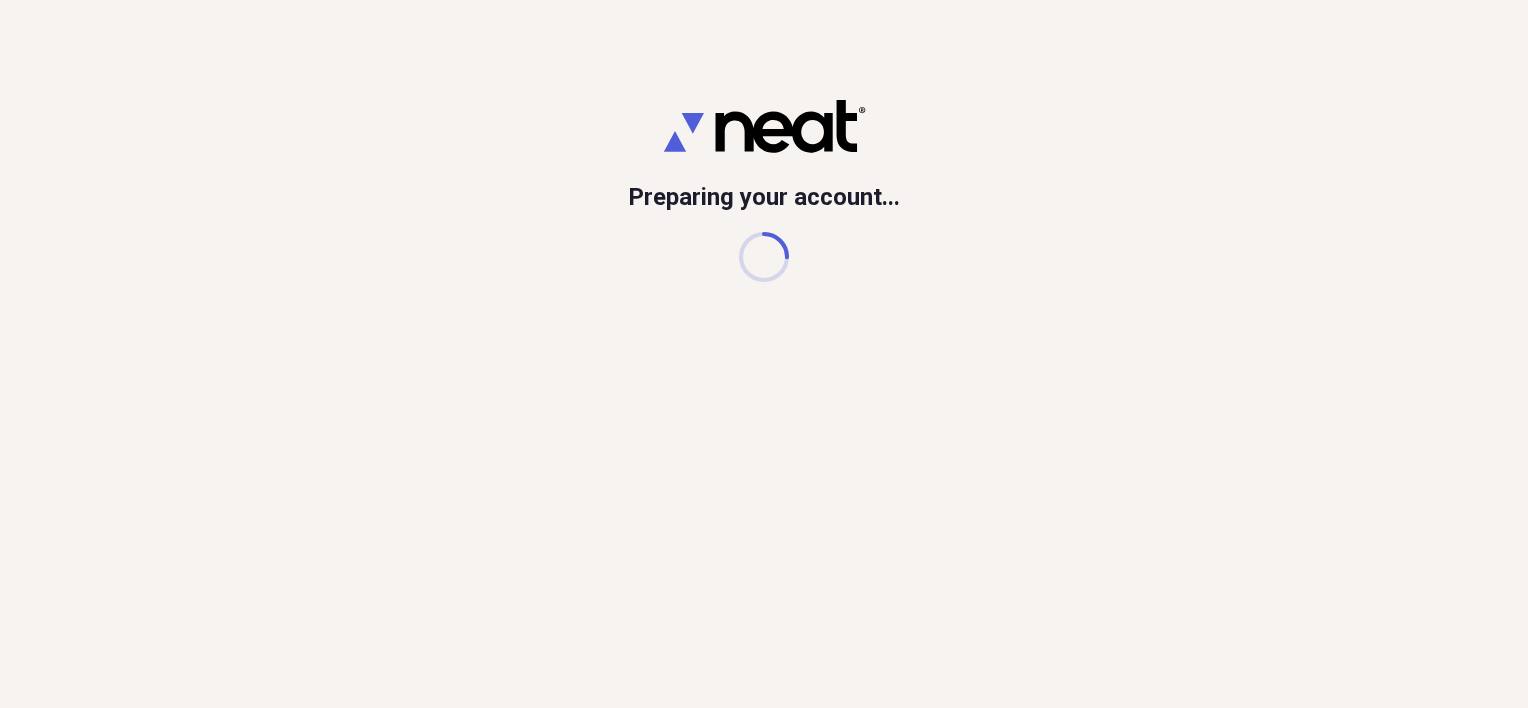 scroll, scrollTop: 0, scrollLeft: 0, axis: both 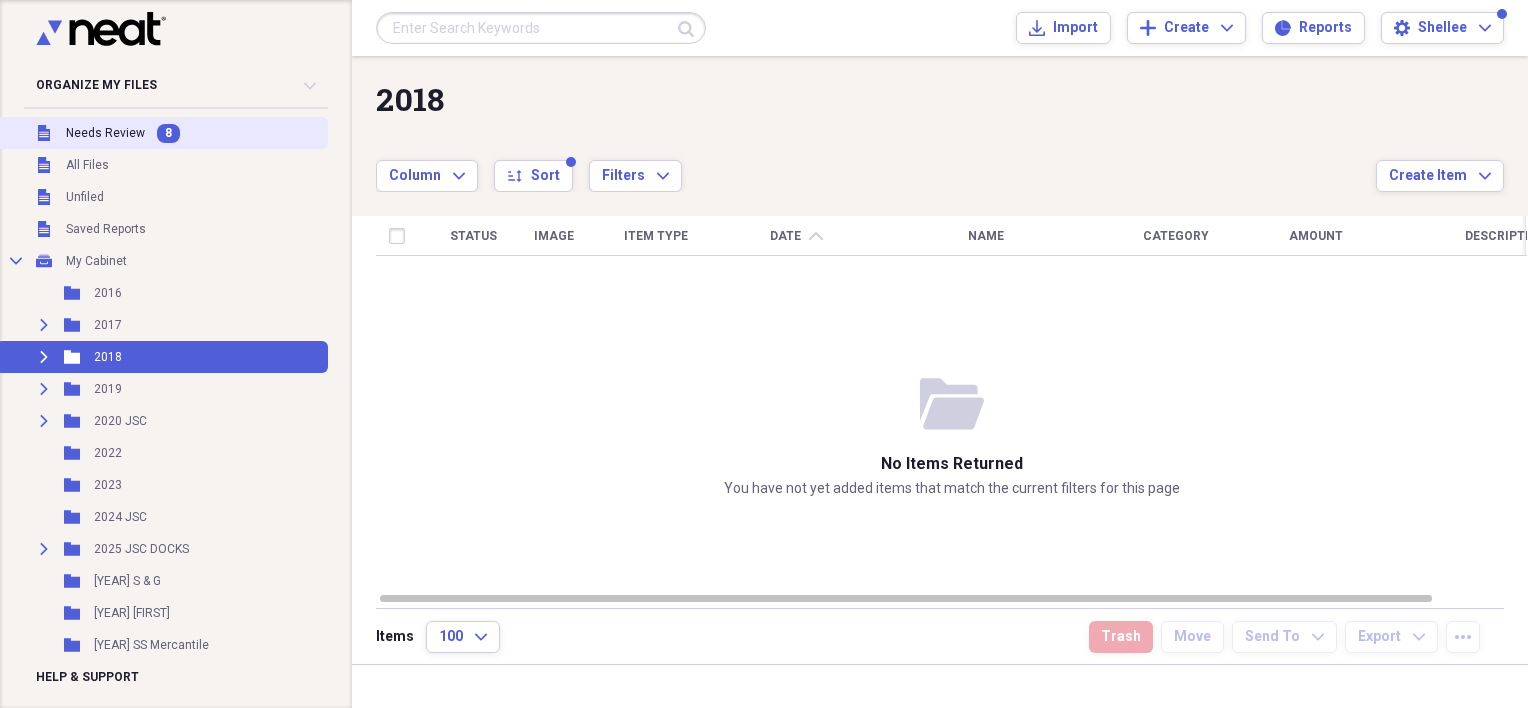click on "Needs Review" at bounding box center [105, 133] 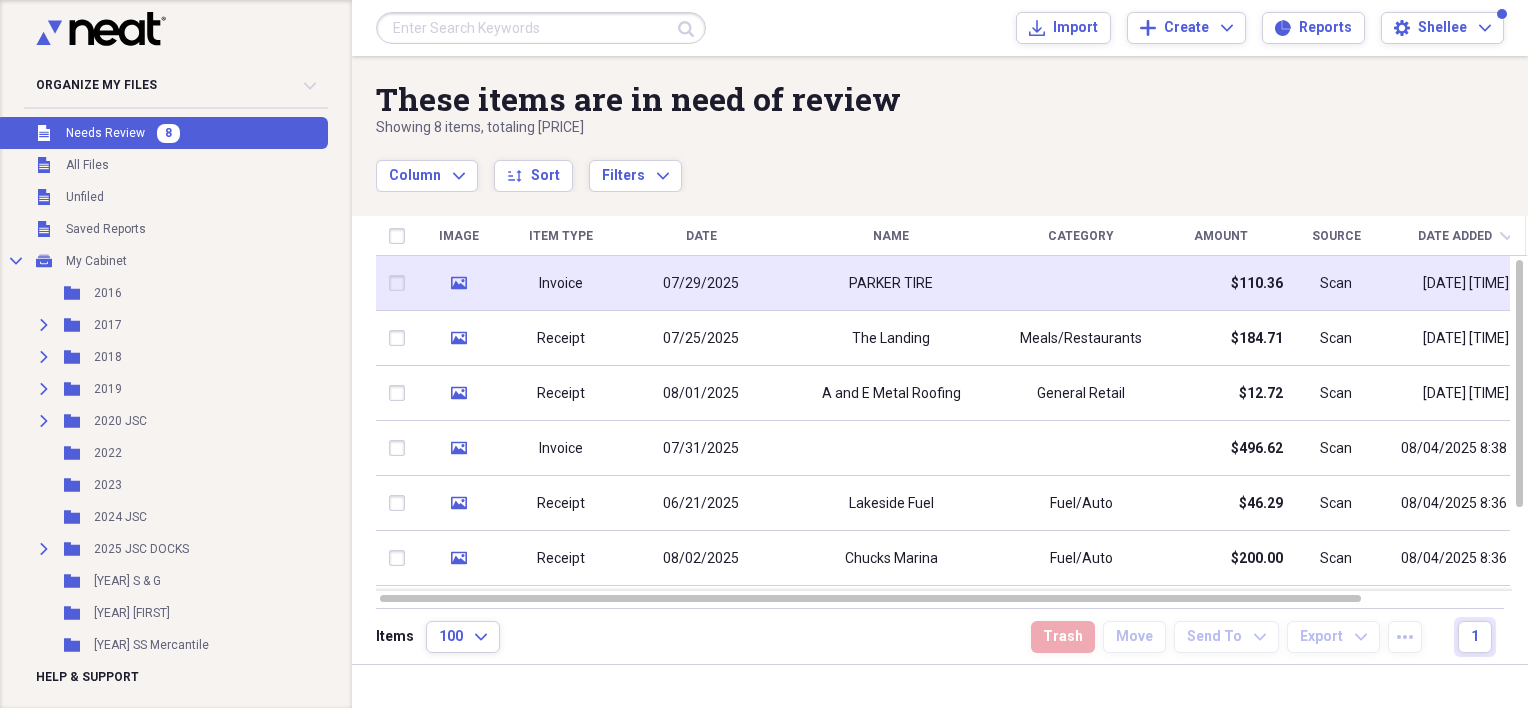 click on "PARKER TIRE" at bounding box center [891, 283] 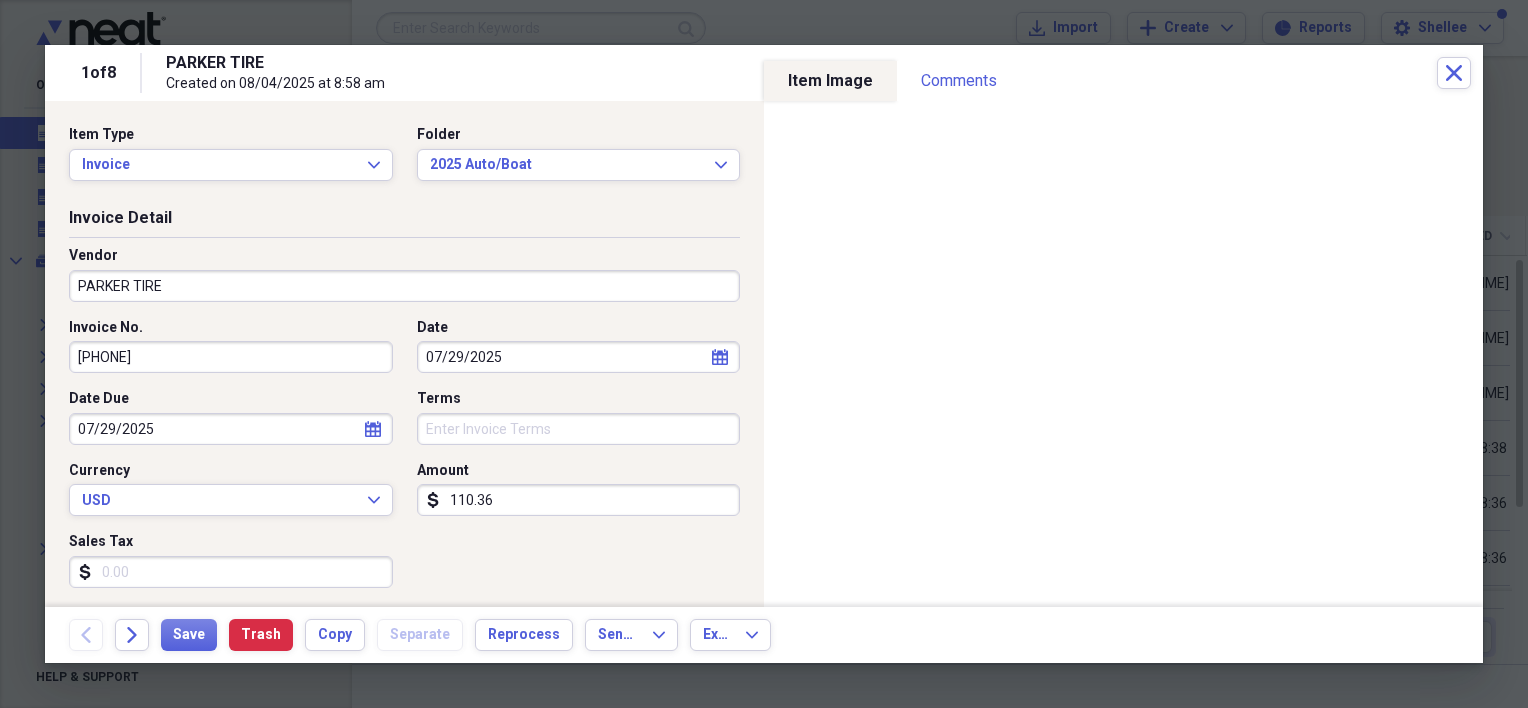 click on "Terms" at bounding box center (579, 429) 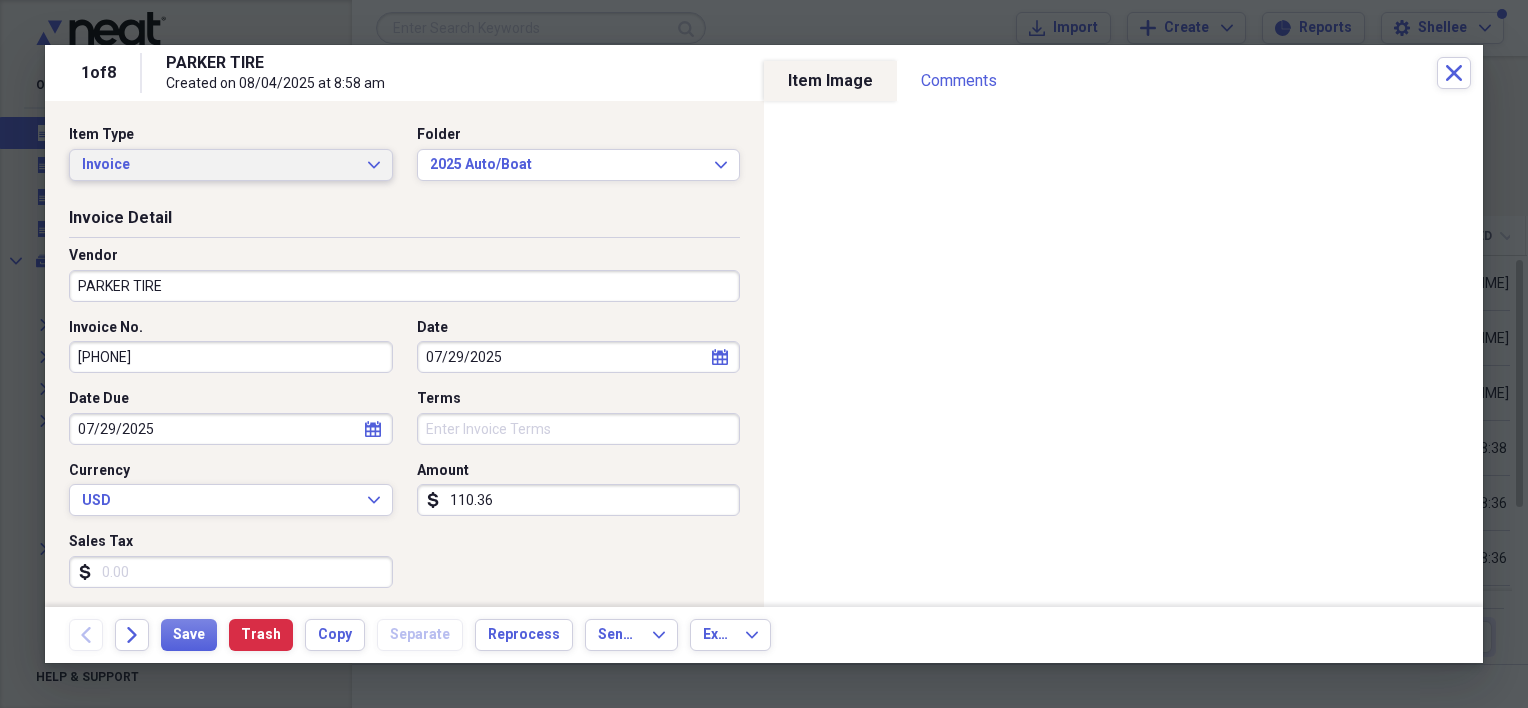 click on "Invoice Expand" at bounding box center [231, 165] 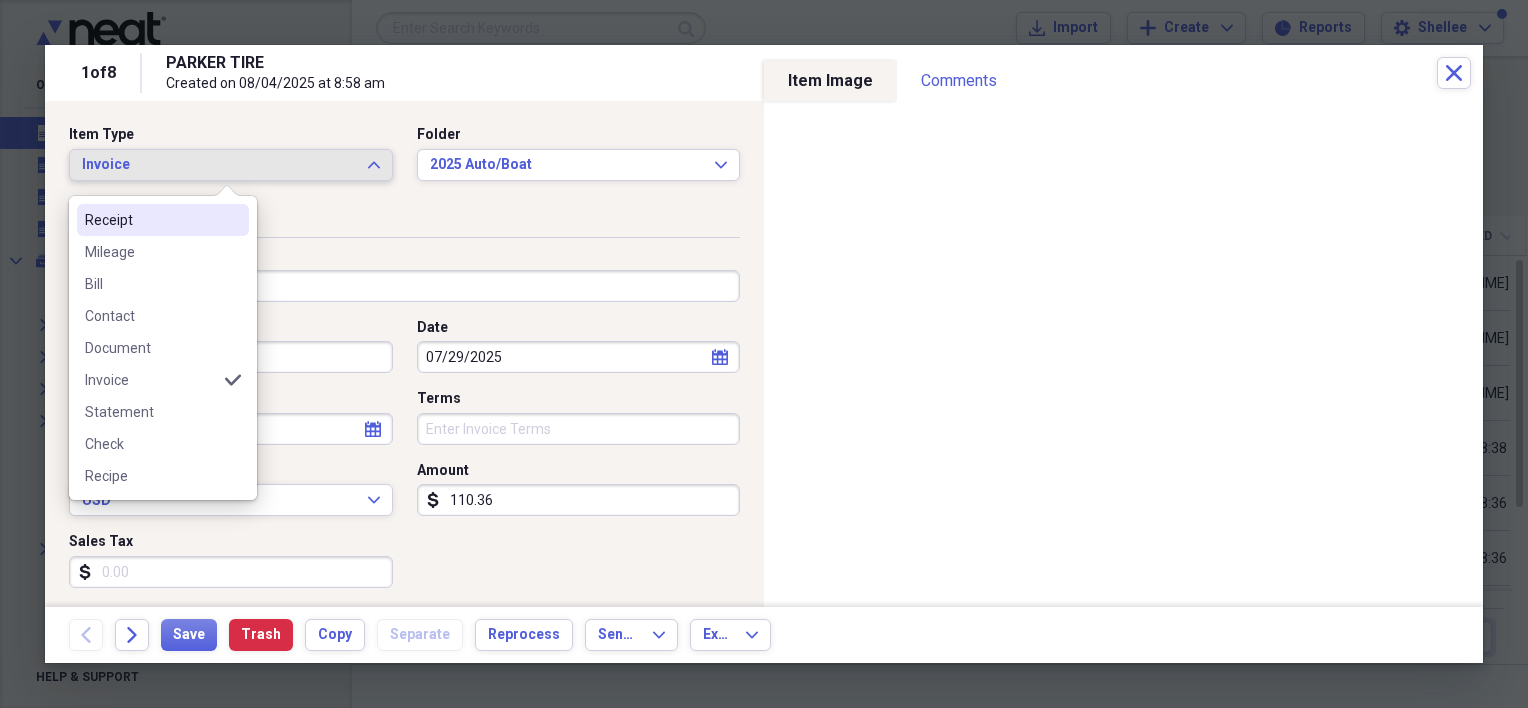 click on "Receipt" at bounding box center [151, 220] 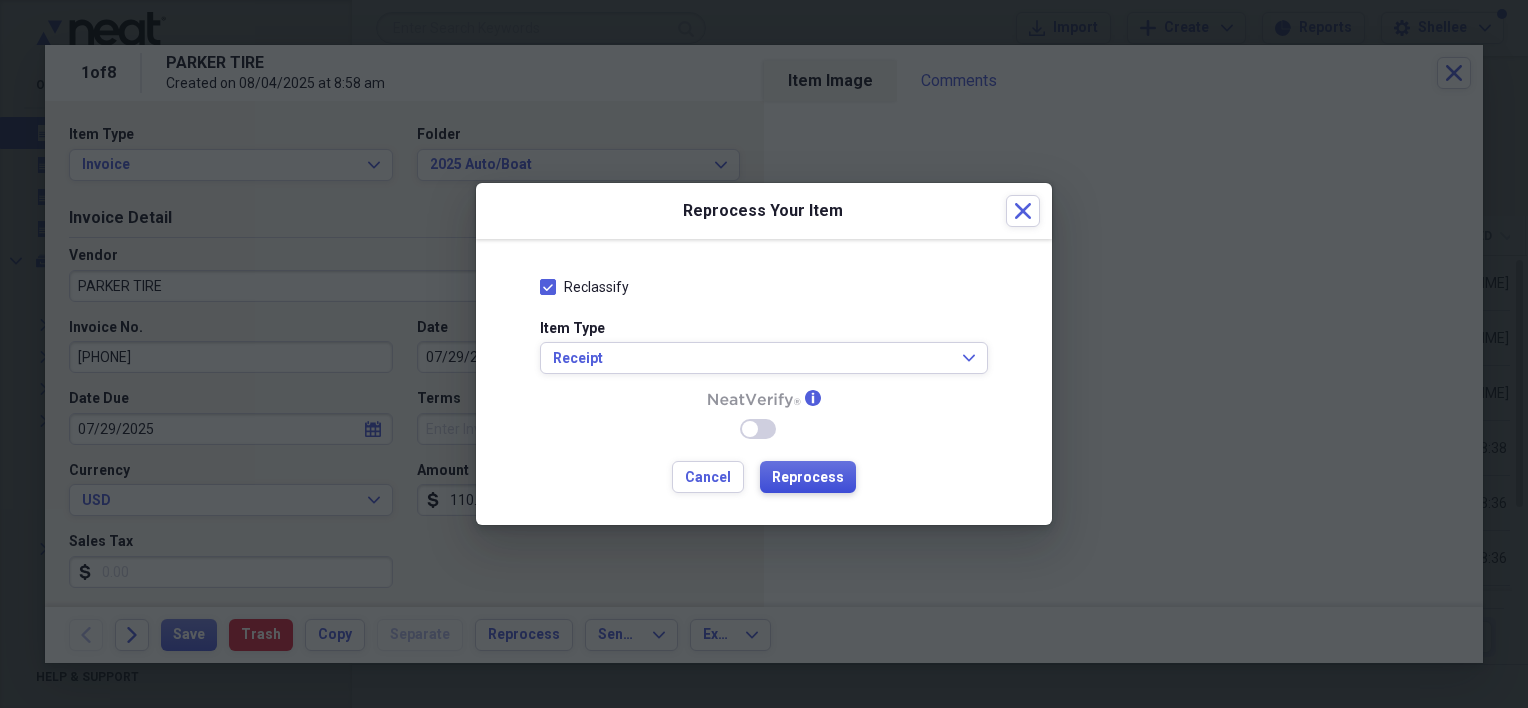 click on "Reprocess" at bounding box center [808, 478] 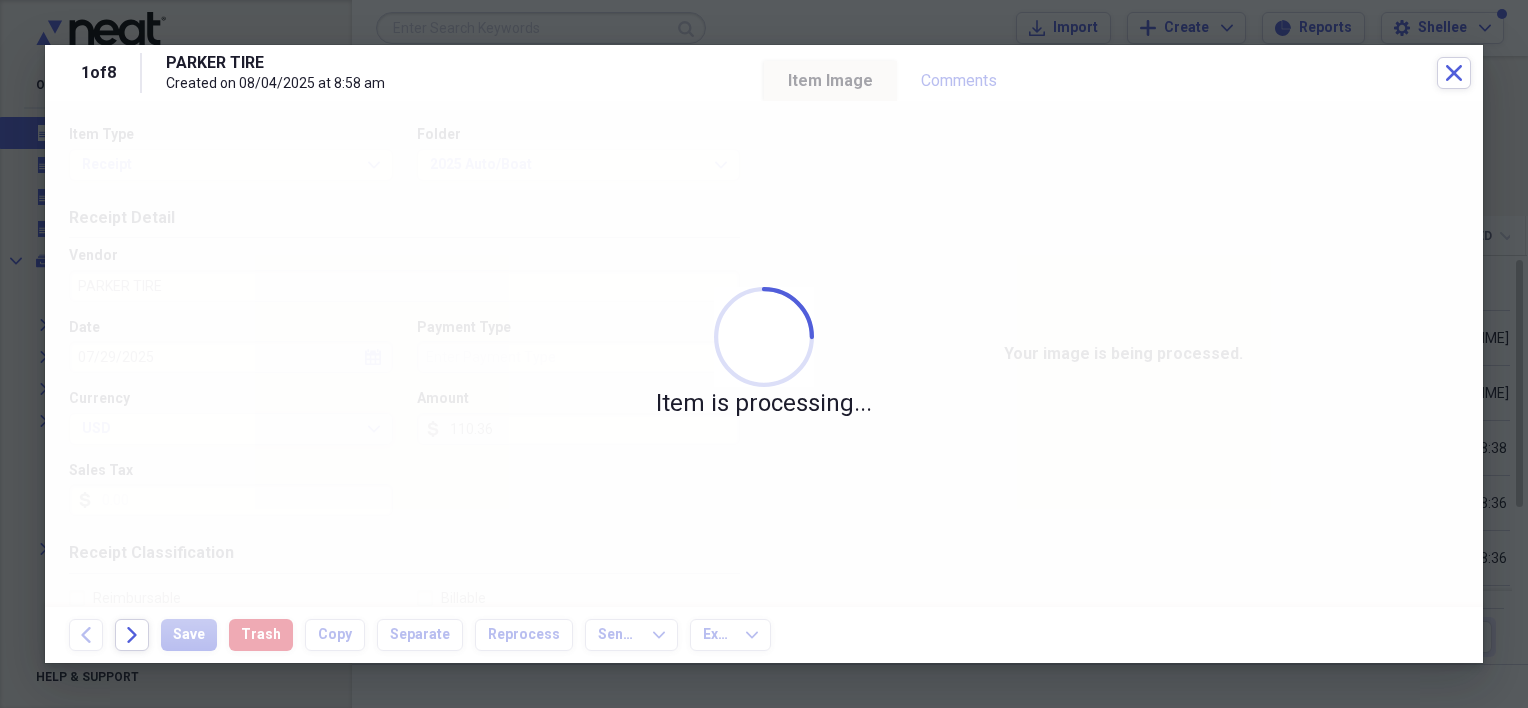 type on "Credit" 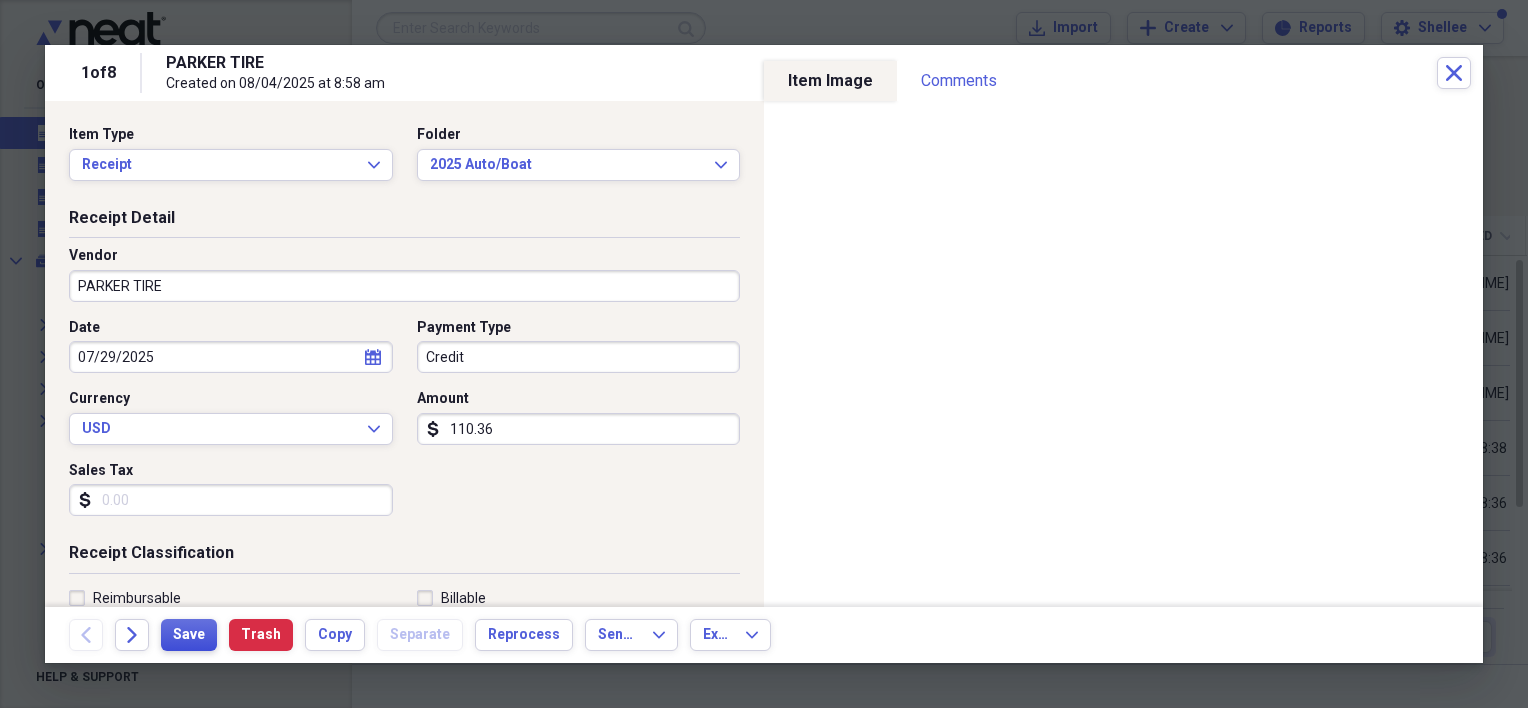 click on "Save" at bounding box center [189, 635] 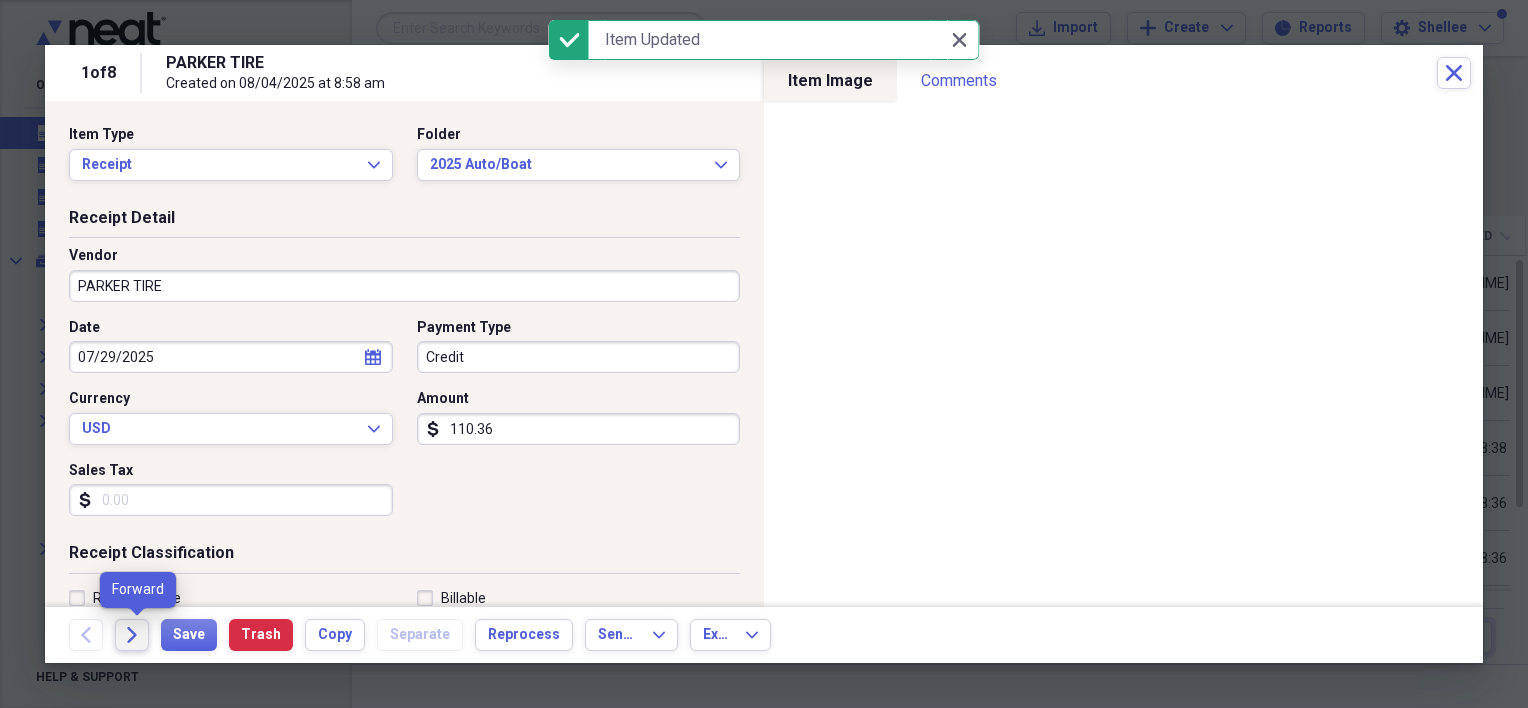 click on "Forward" 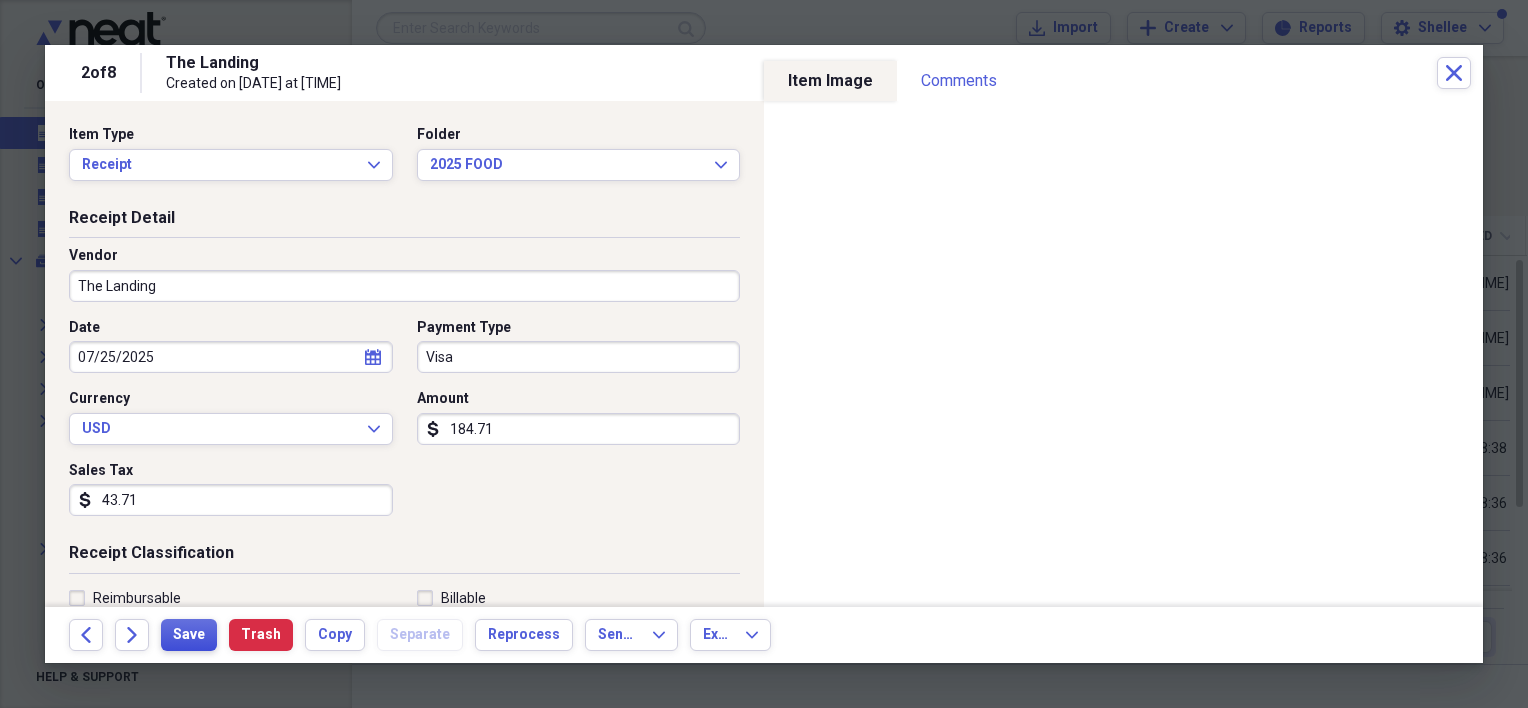 click on "Save" at bounding box center [189, 635] 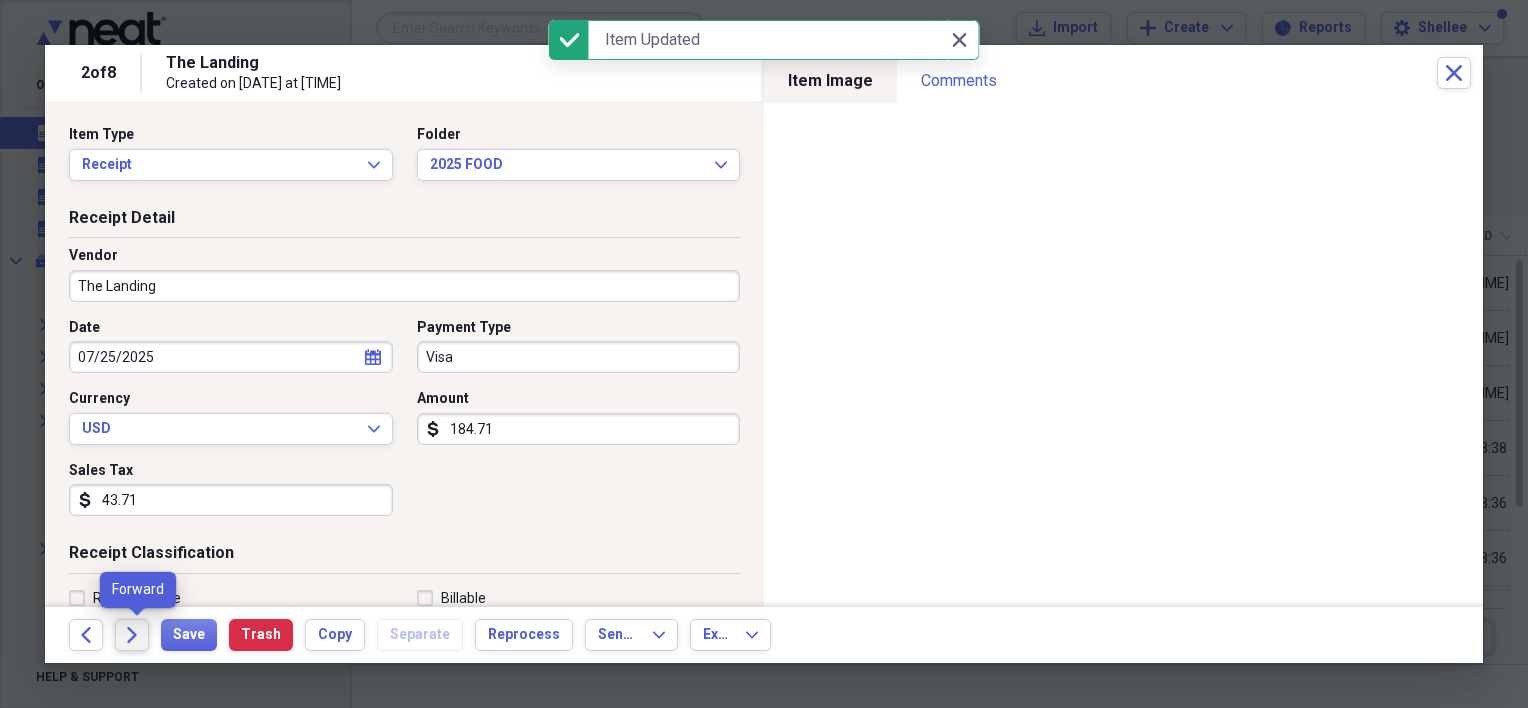 click on "Forward" 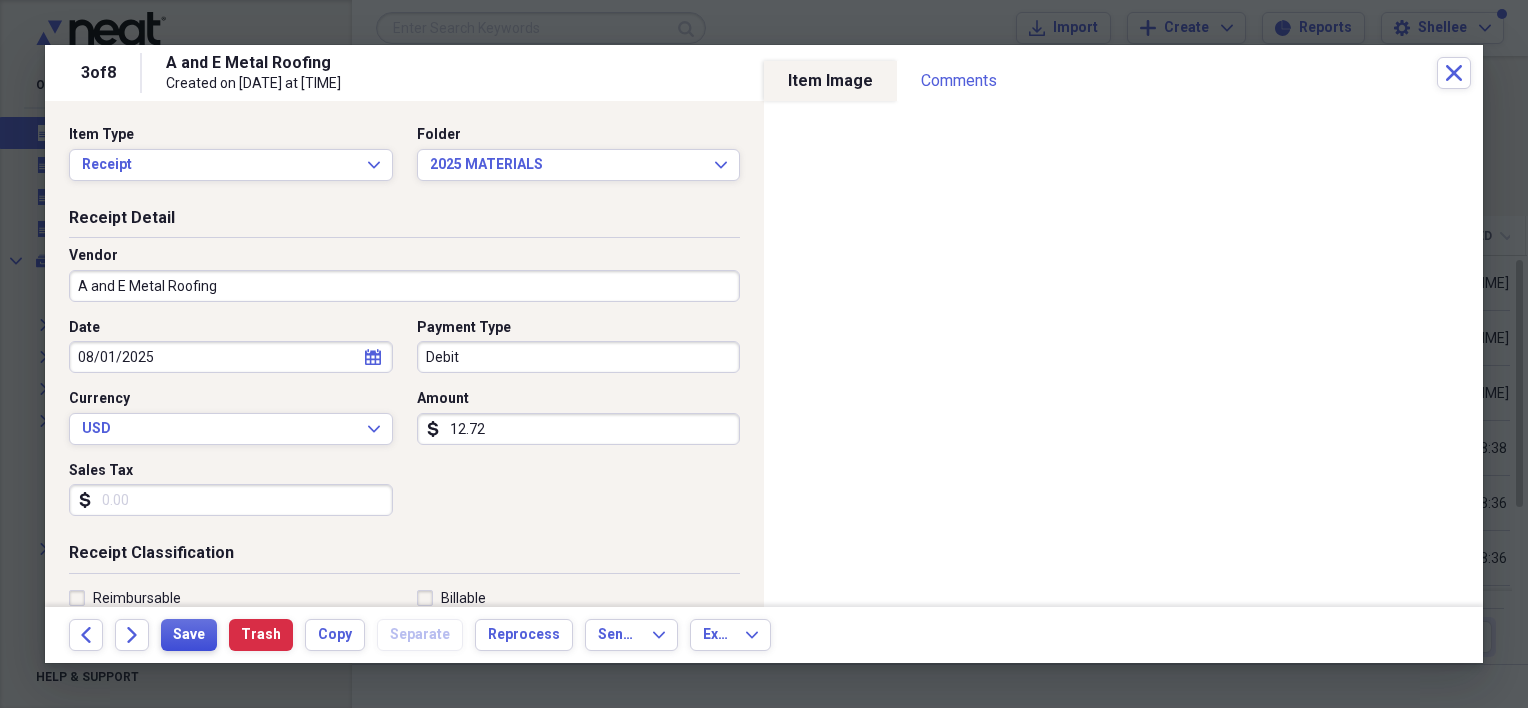 click on "Save" at bounding box center [189, 635] 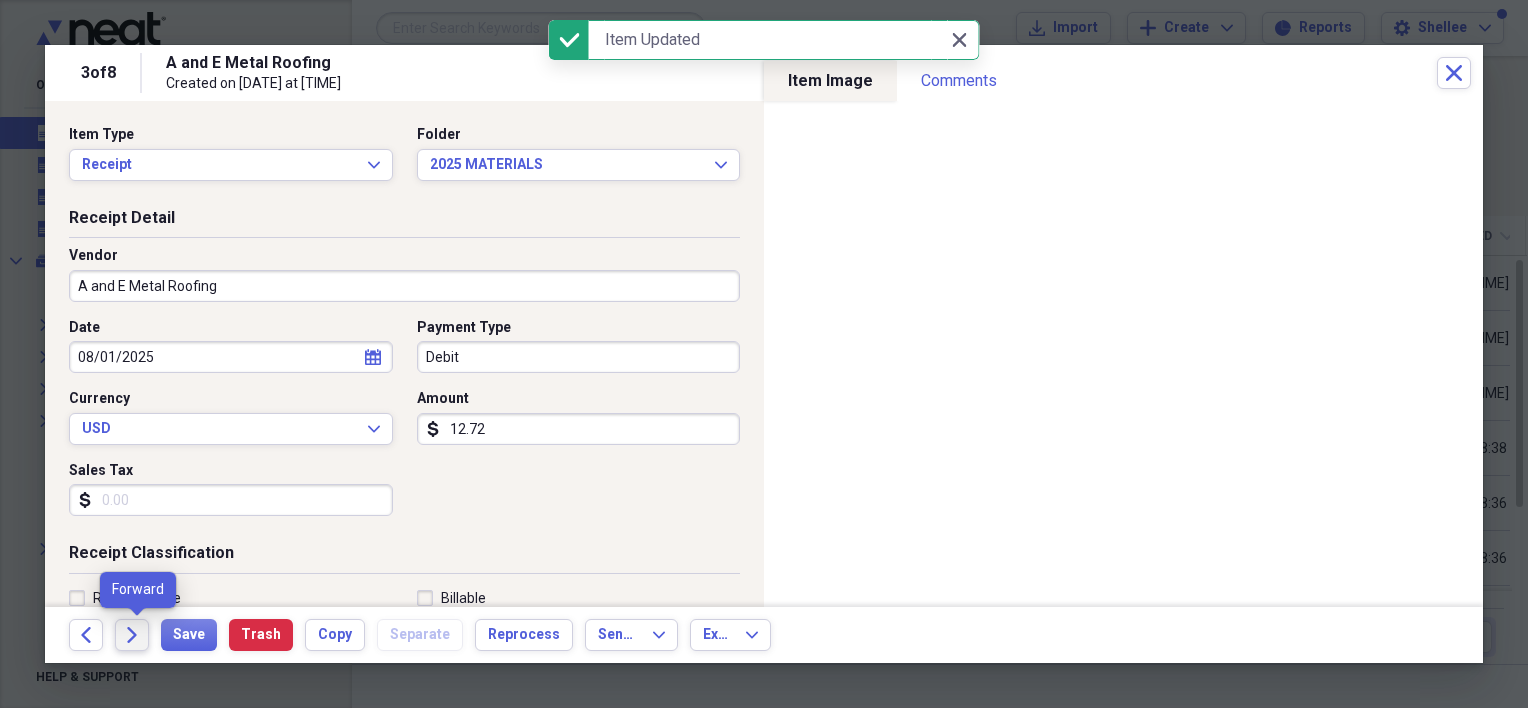 click on "Forward" 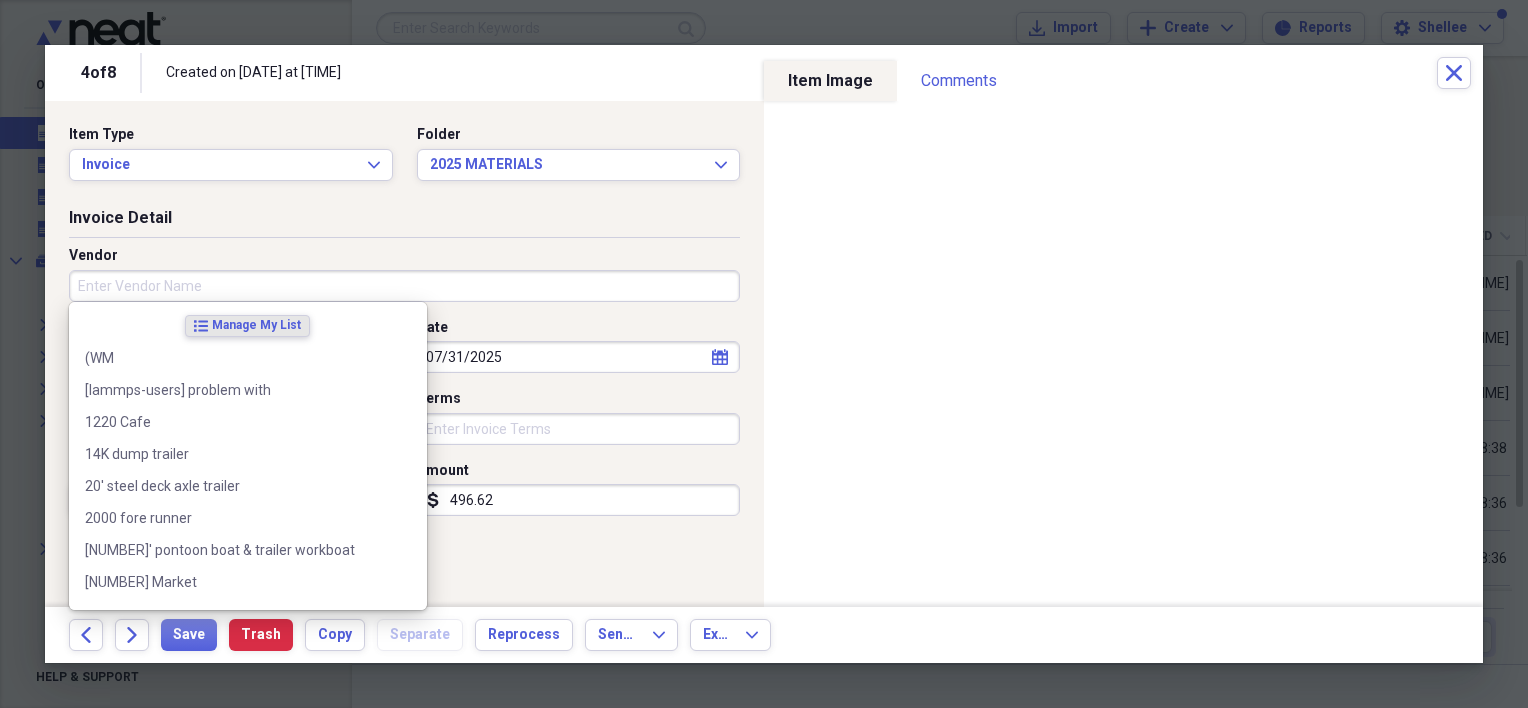 click on "Vendor" at bounding box center [404, 286] 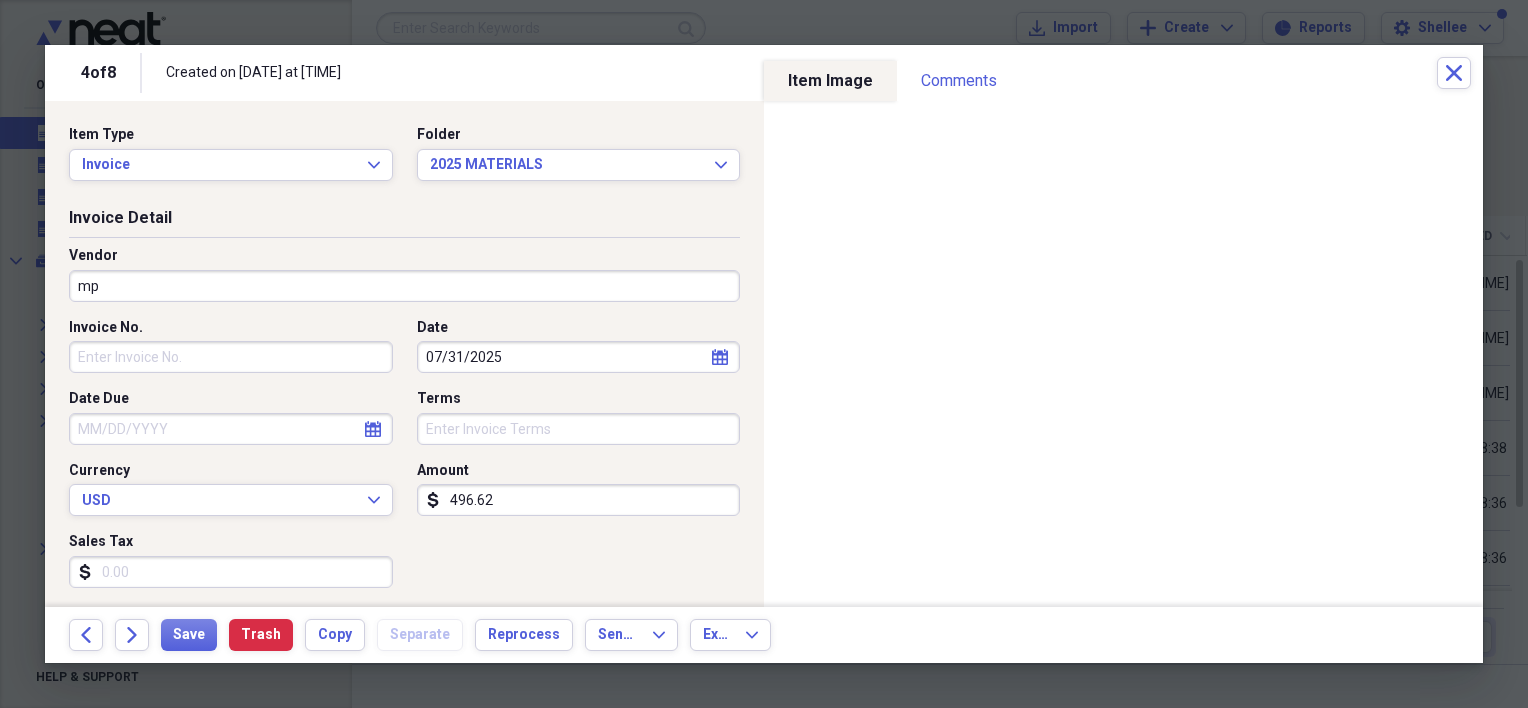 type on "m" 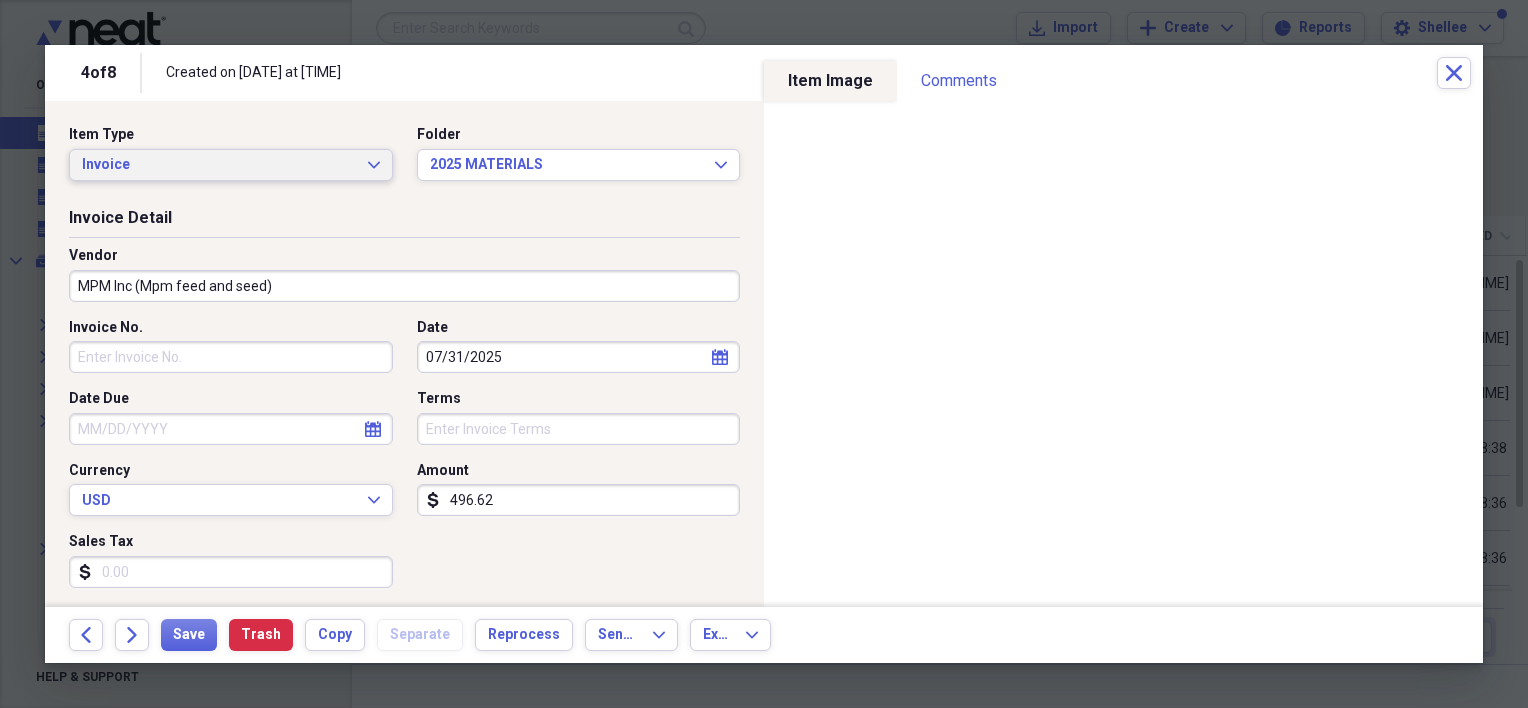 type on "MPM Inc (Mpm feed and seed)" 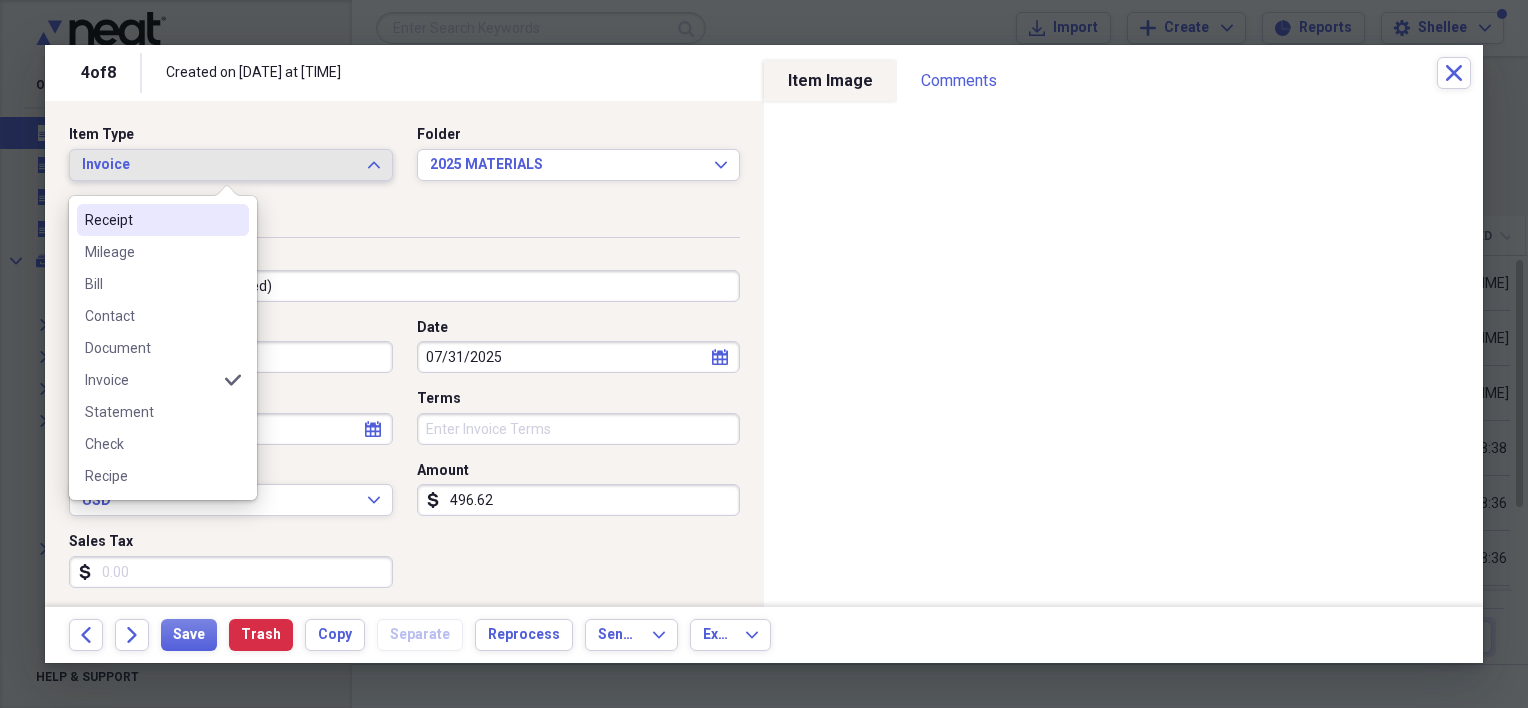 click on "Receipt" at bounding box center (151, 220) 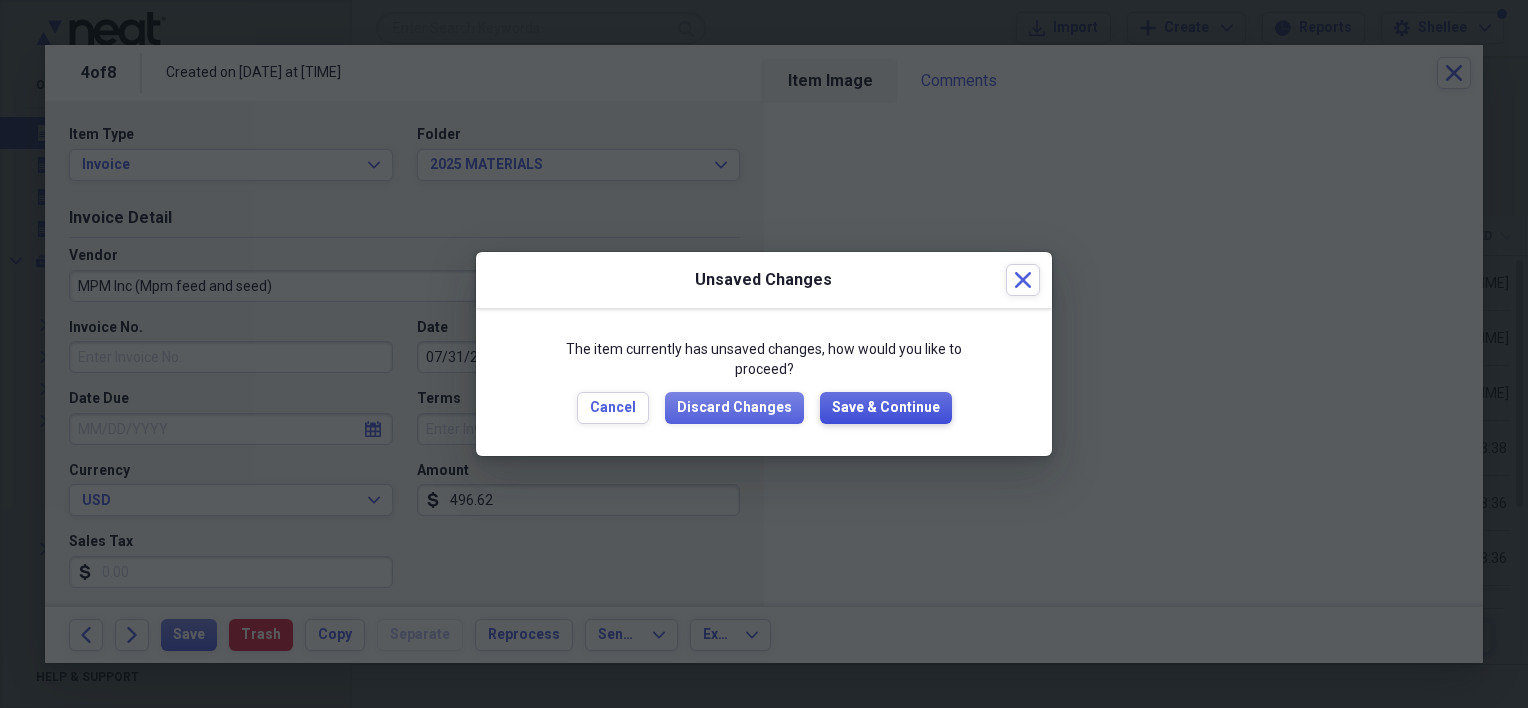 click on "Save & Continue" at bounding box center [886, 408] 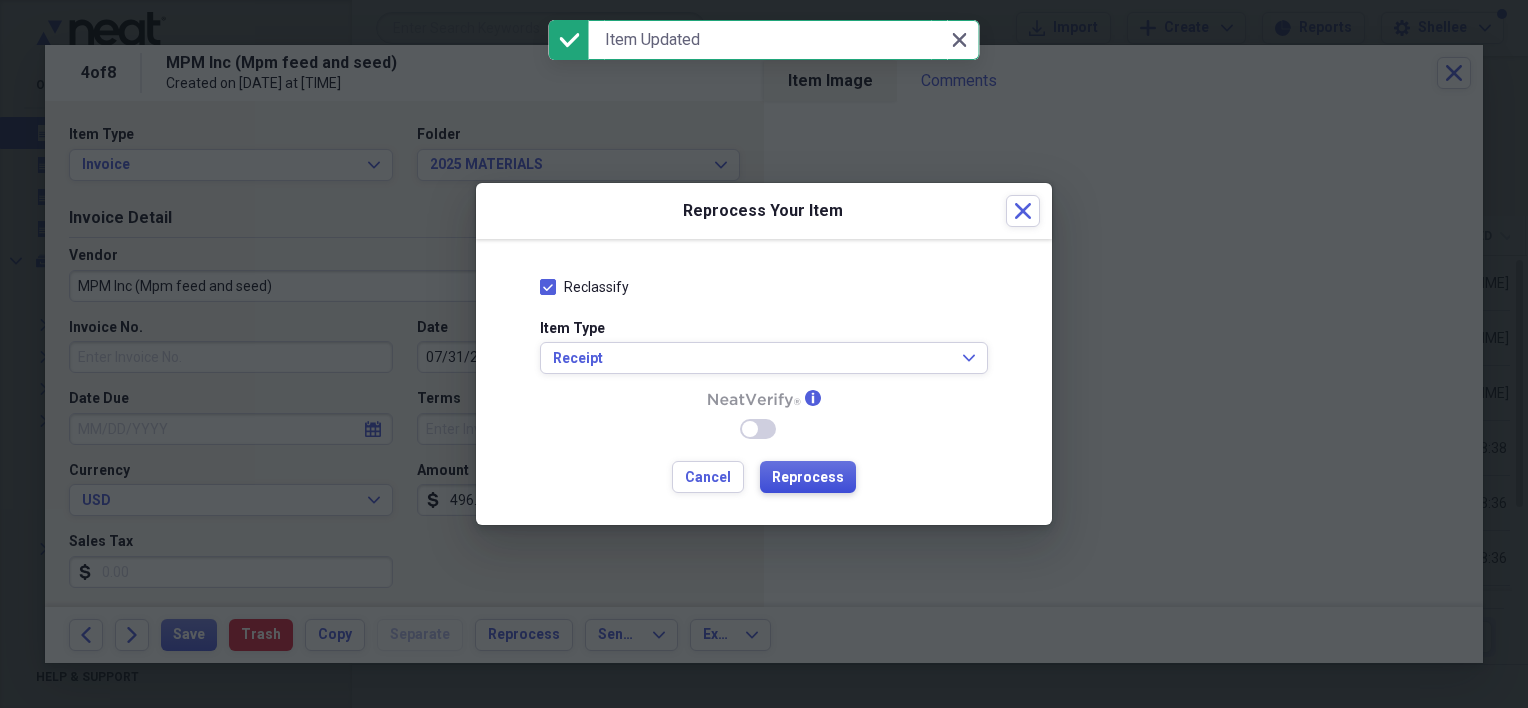 click on "Reprocess" at bounding box center (808, 478) 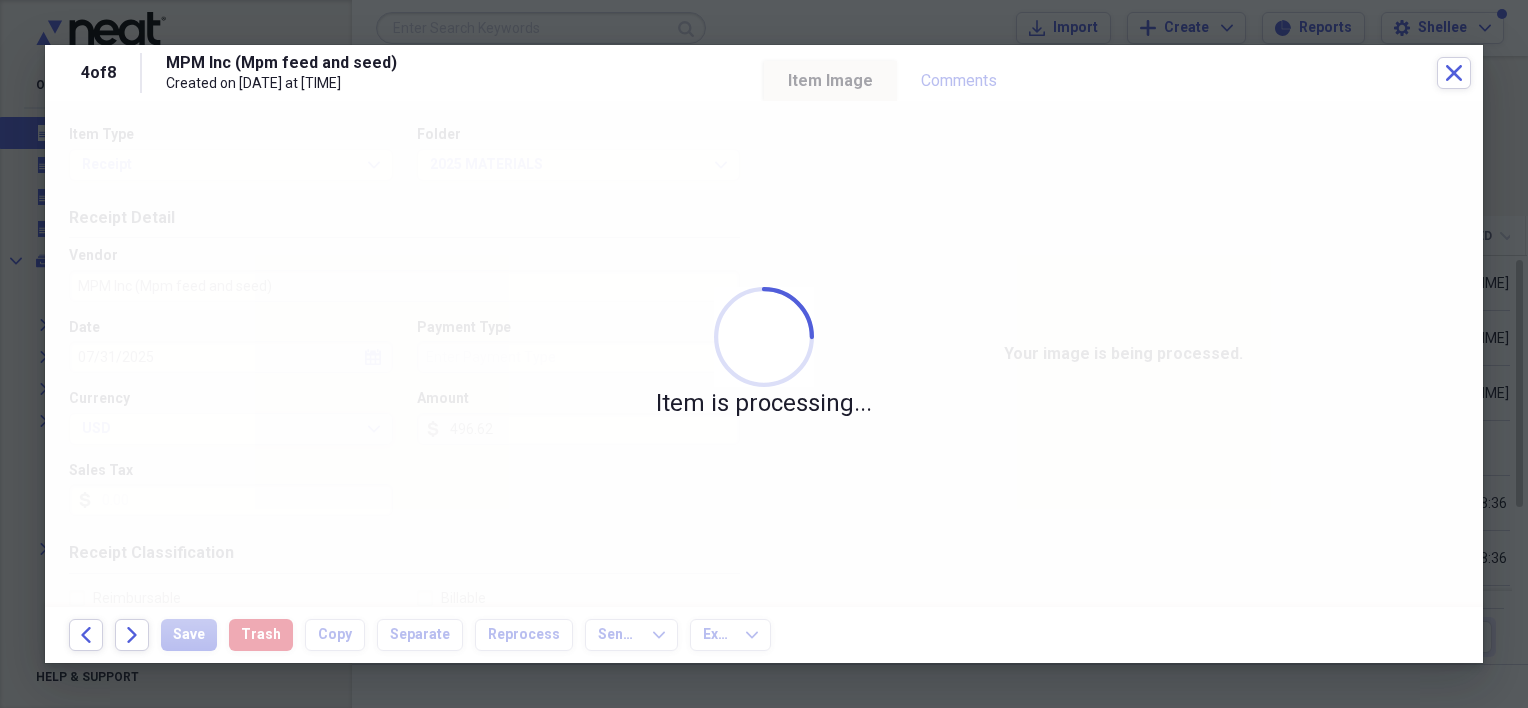 type on "Cash" 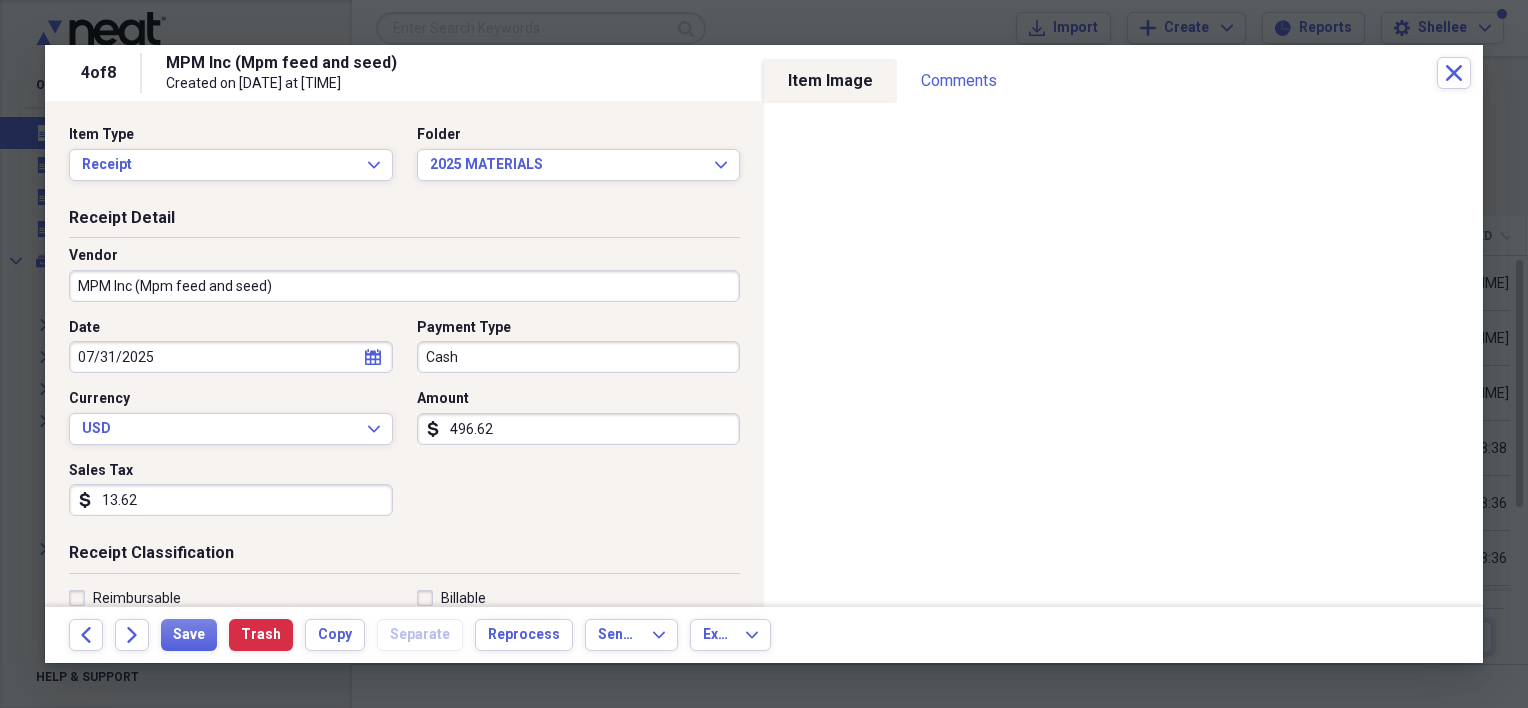 click on "13.62" at bounding box center (231, 500) 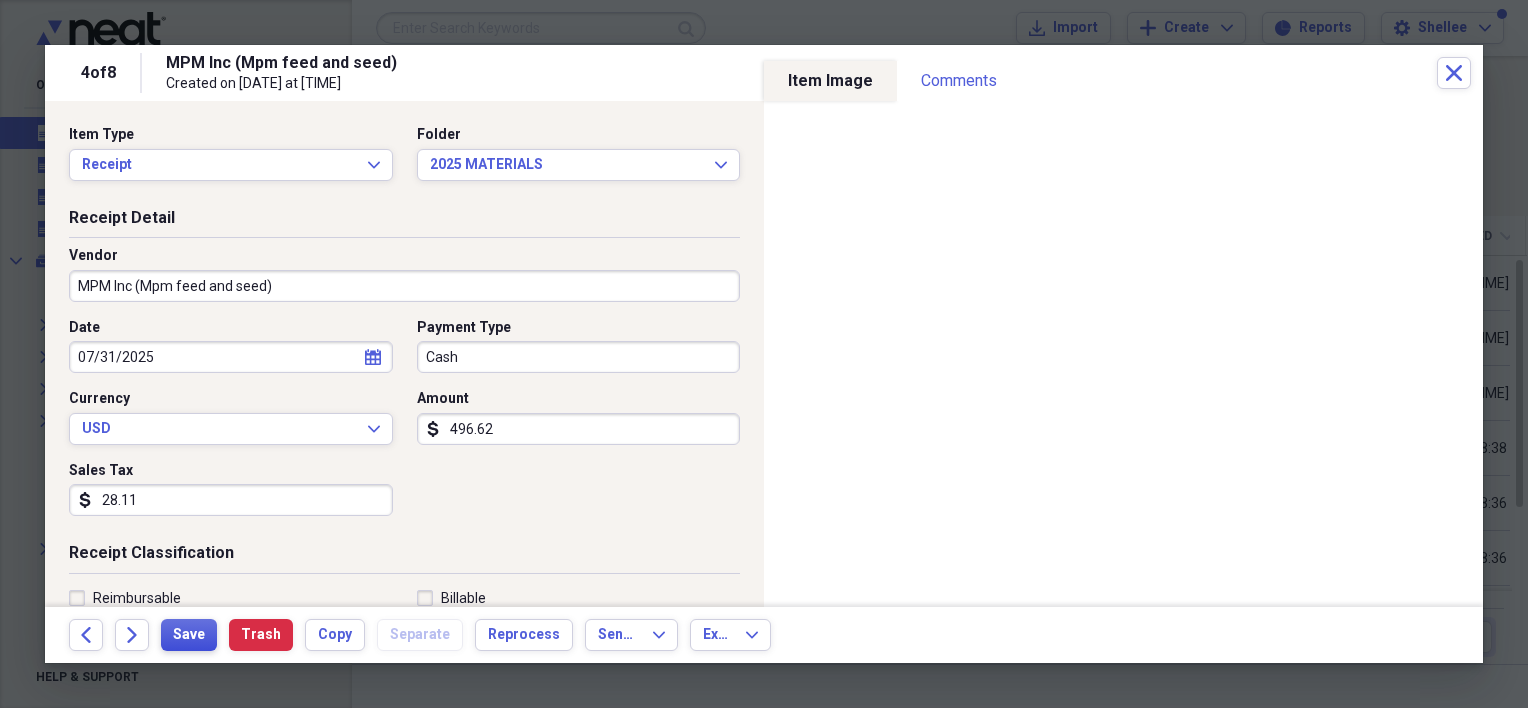 type on "28.11" 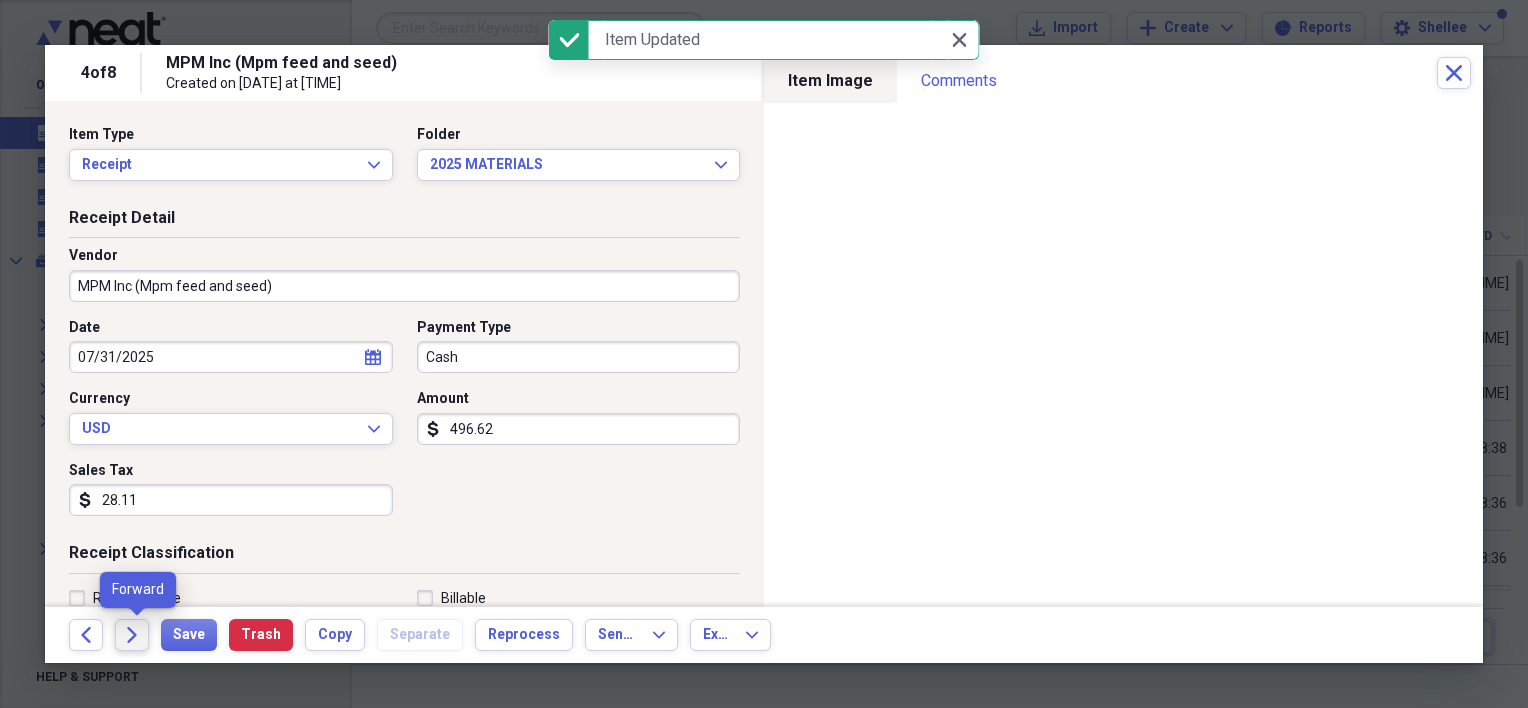 click on "Forward" 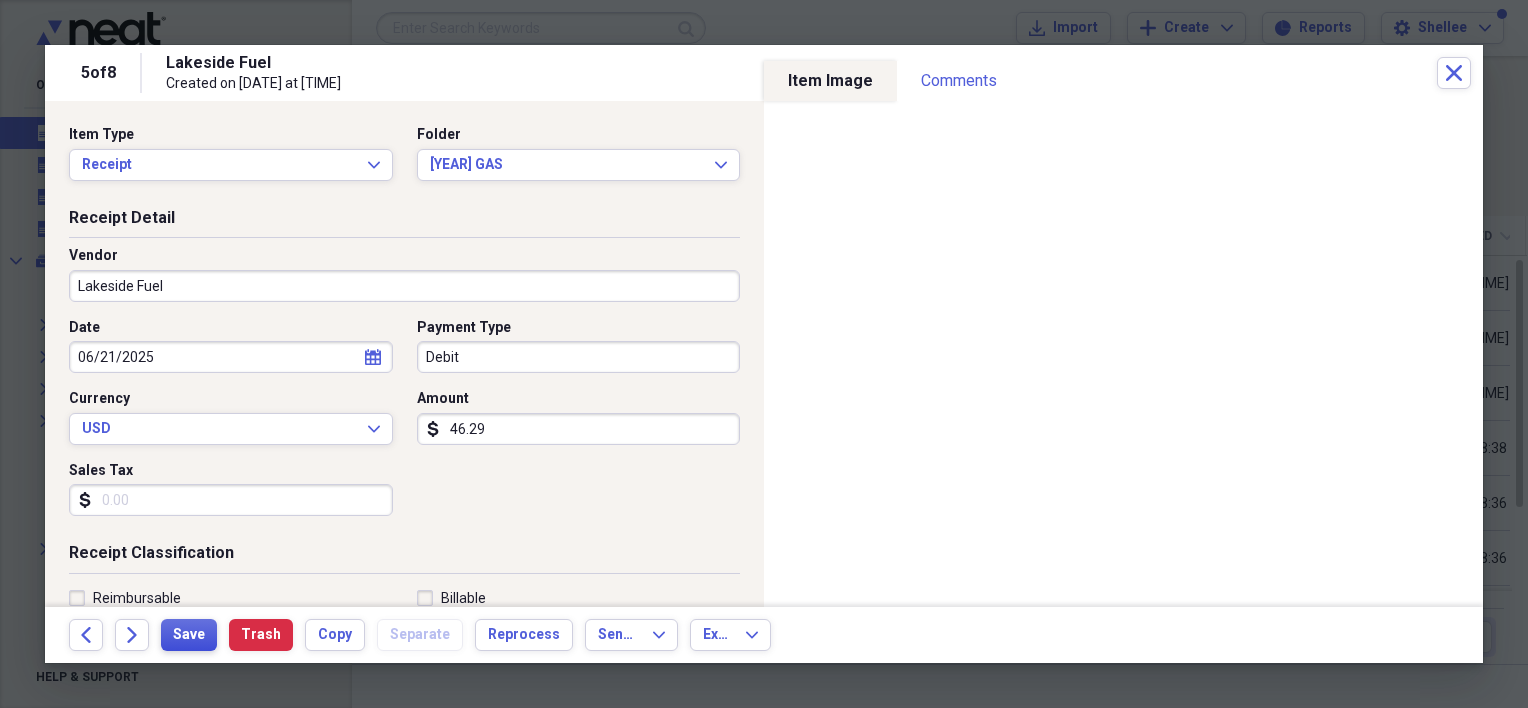 click on "Save" at bounding box center (189, 635) 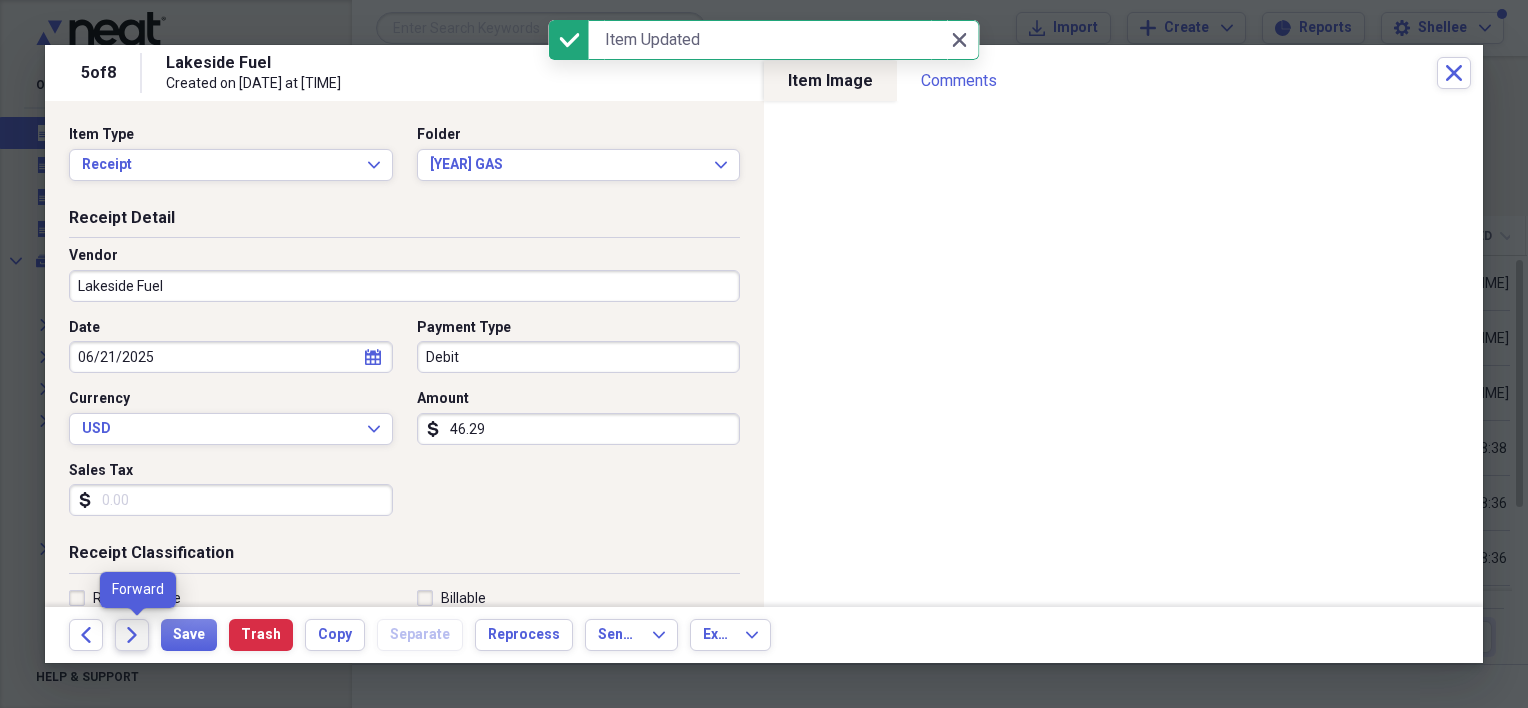 click on "Forward" 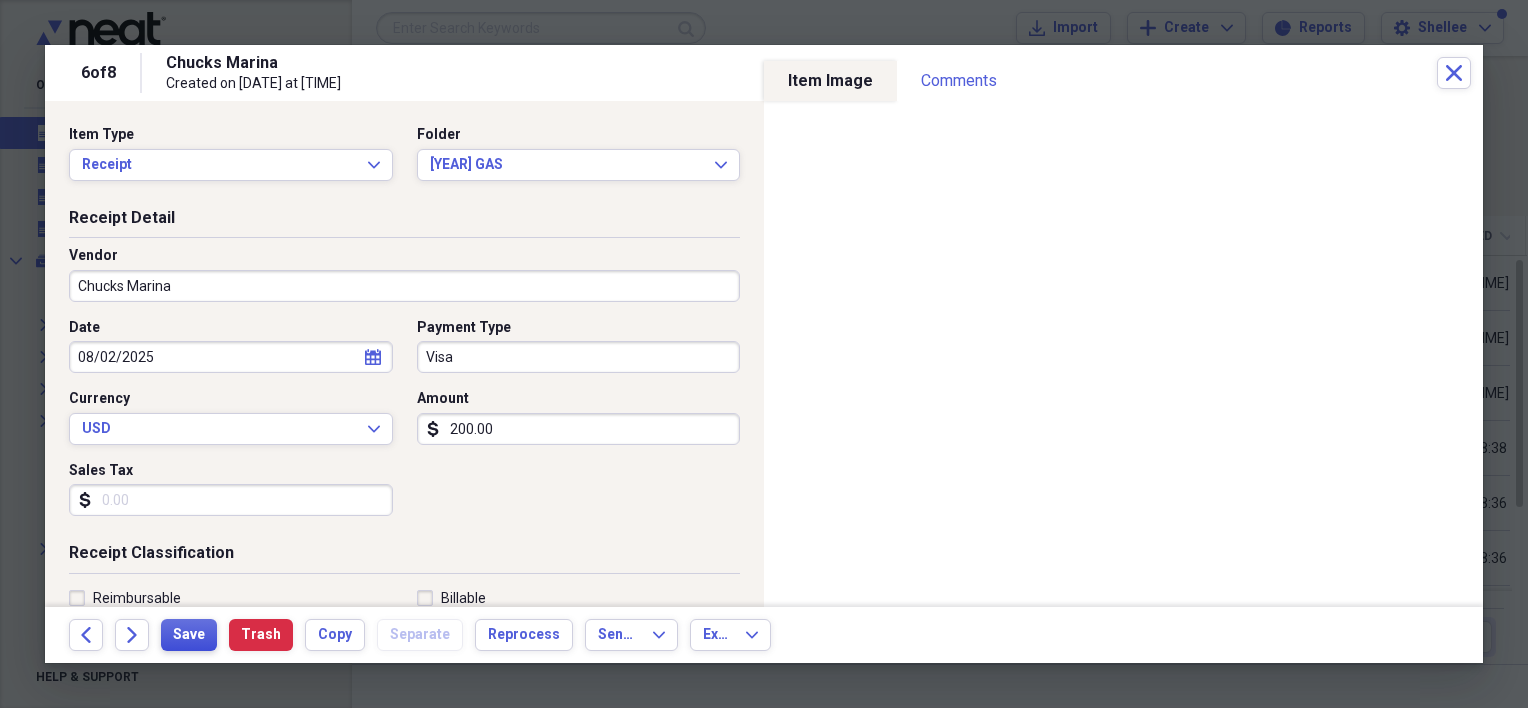 click on "Save" at bounding box center (189, 635) 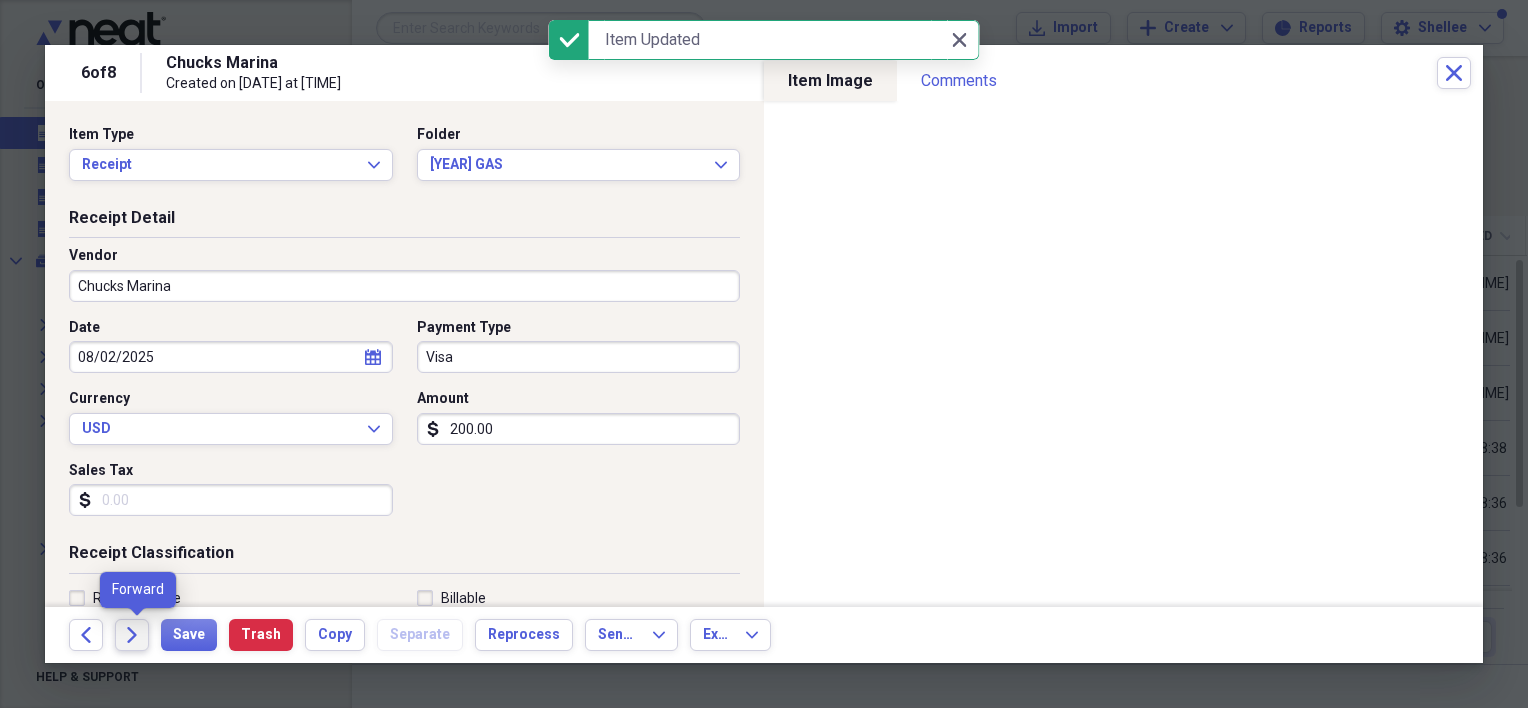 click on "Forward" at bounding box center [132, 635] 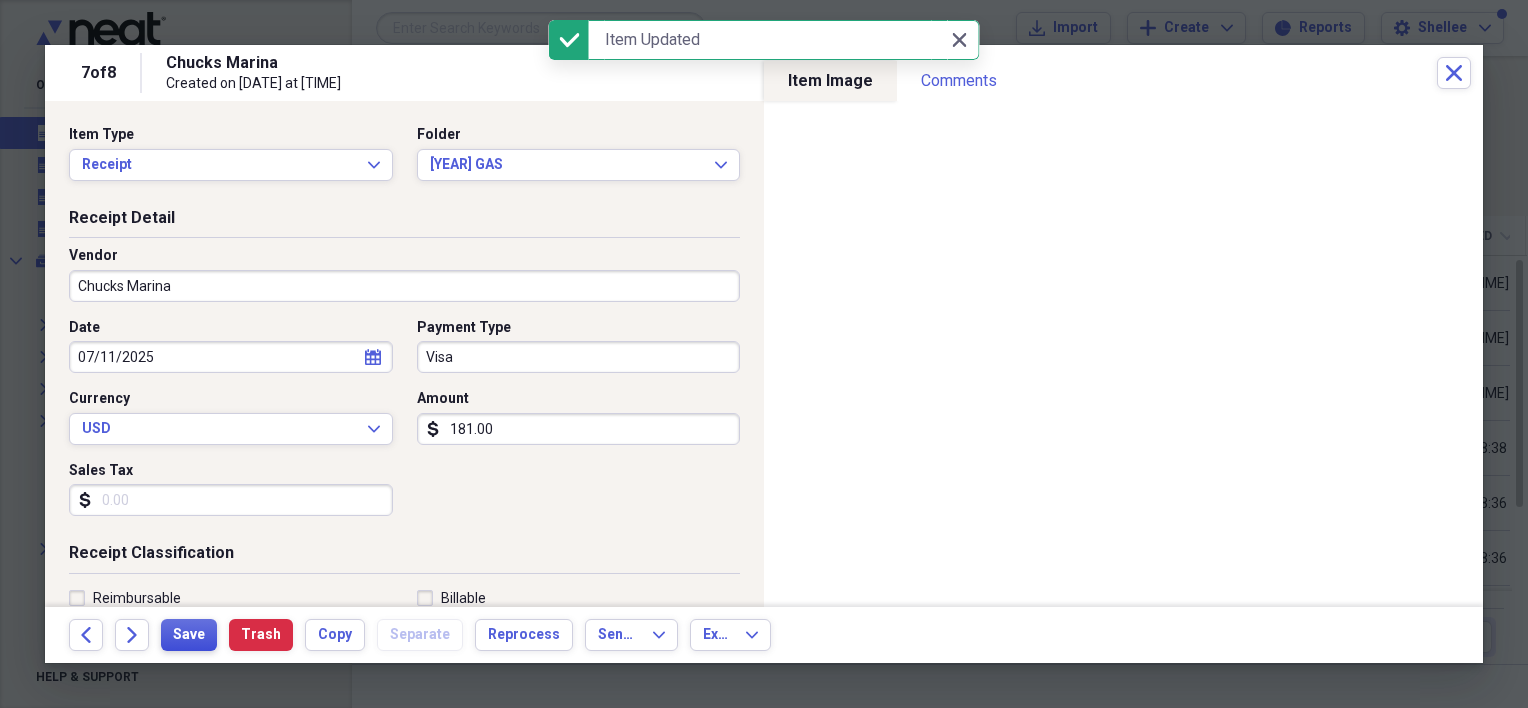 click on "Save" at bounding box center [189, 635] 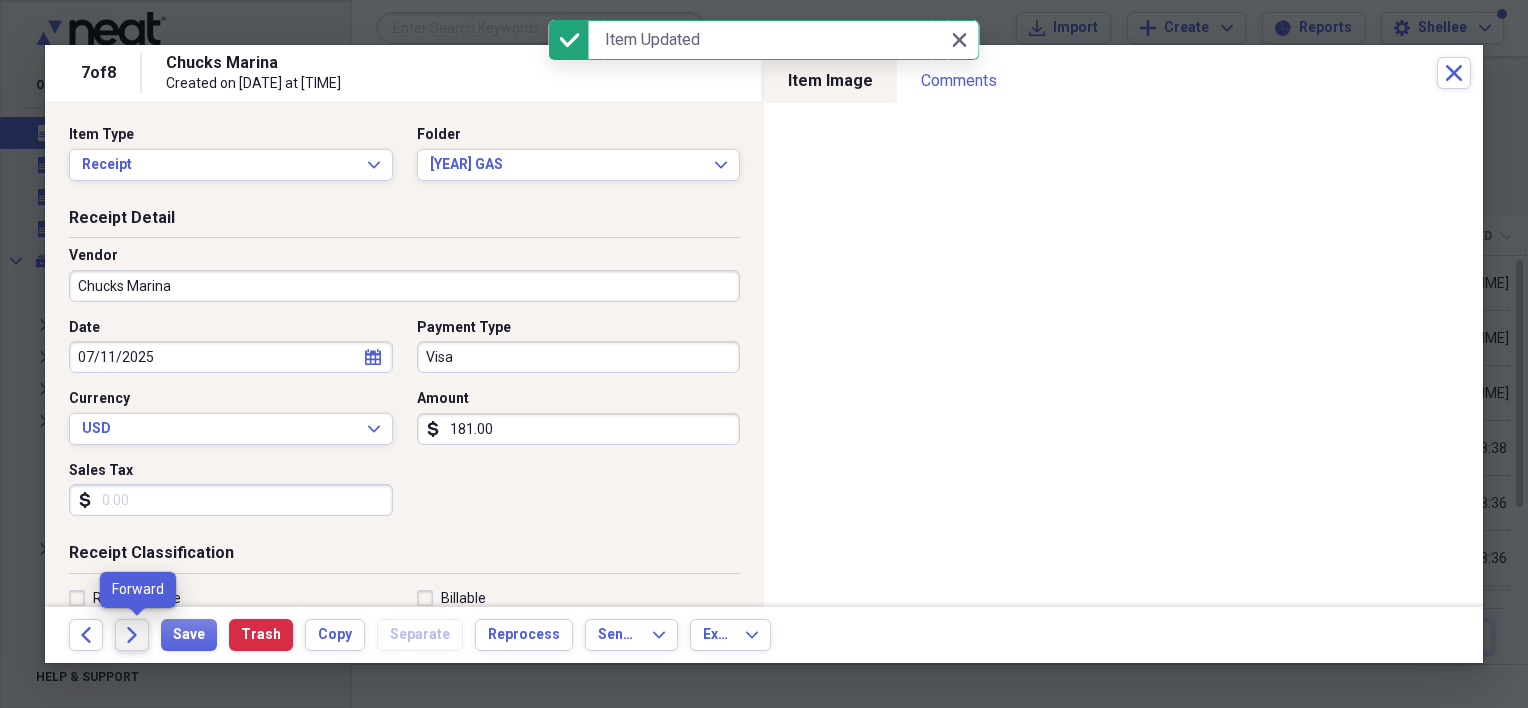 click on "Forward" 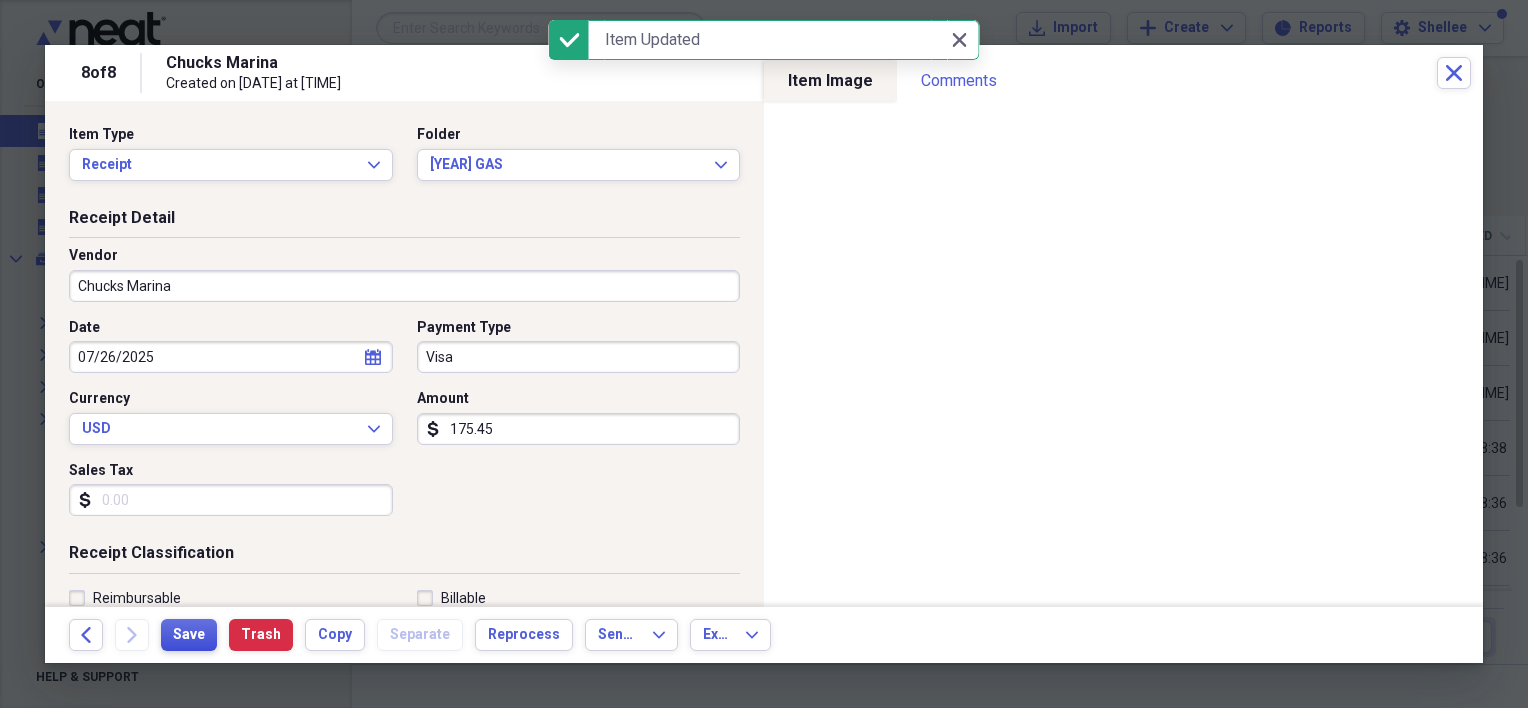 click on "Save" at bounding box center [189, 635] 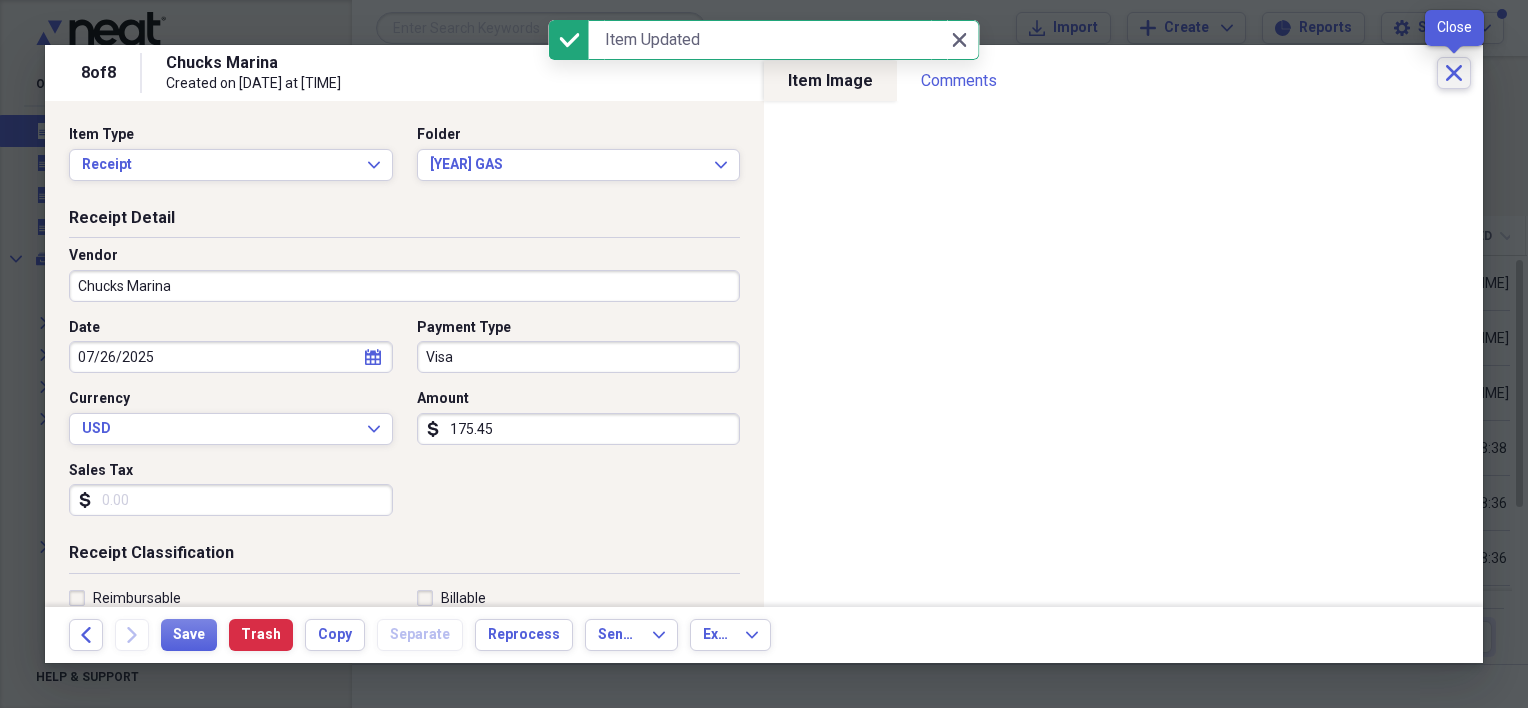 click on "Close" at bounding box center [1454, 73] 